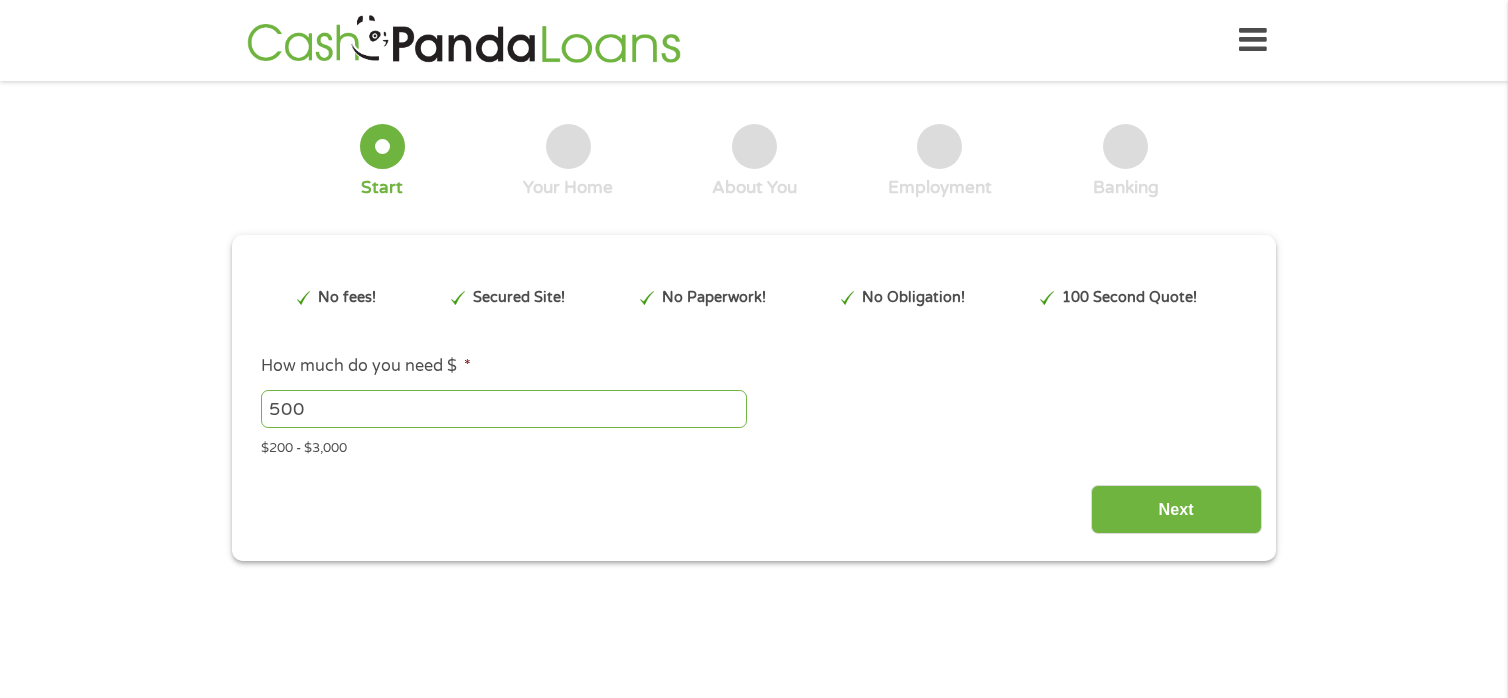 scroll, scrollTop: 0, scrollLeft: 0, axis: both 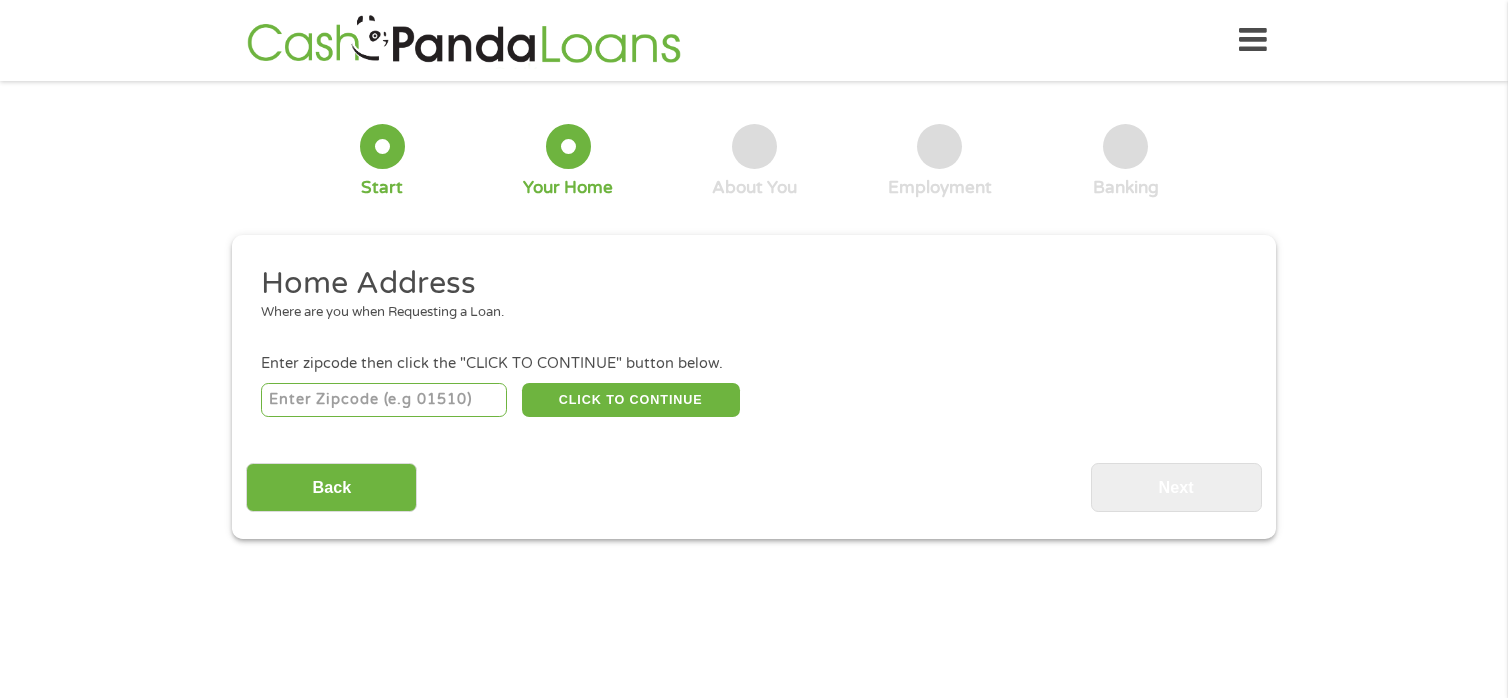 click at bounding box center [384, 400] 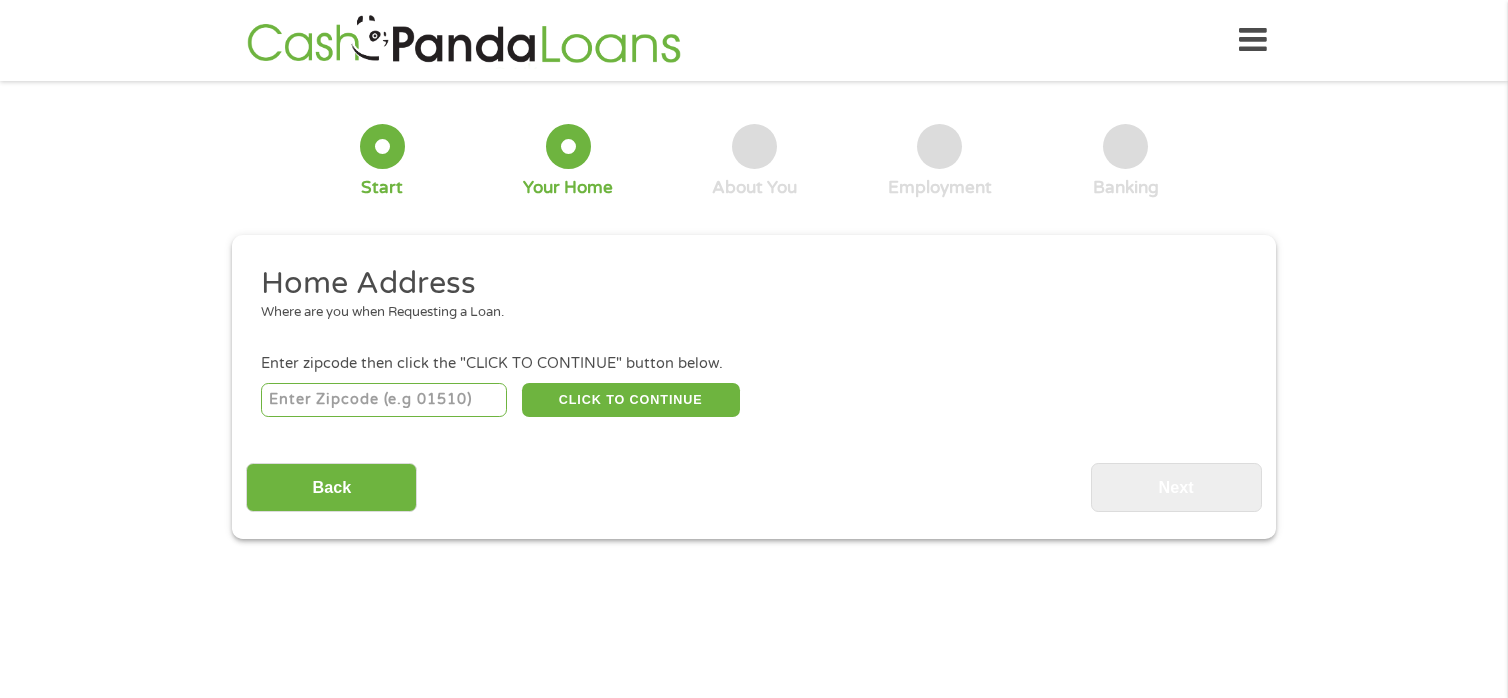 type on "27616" 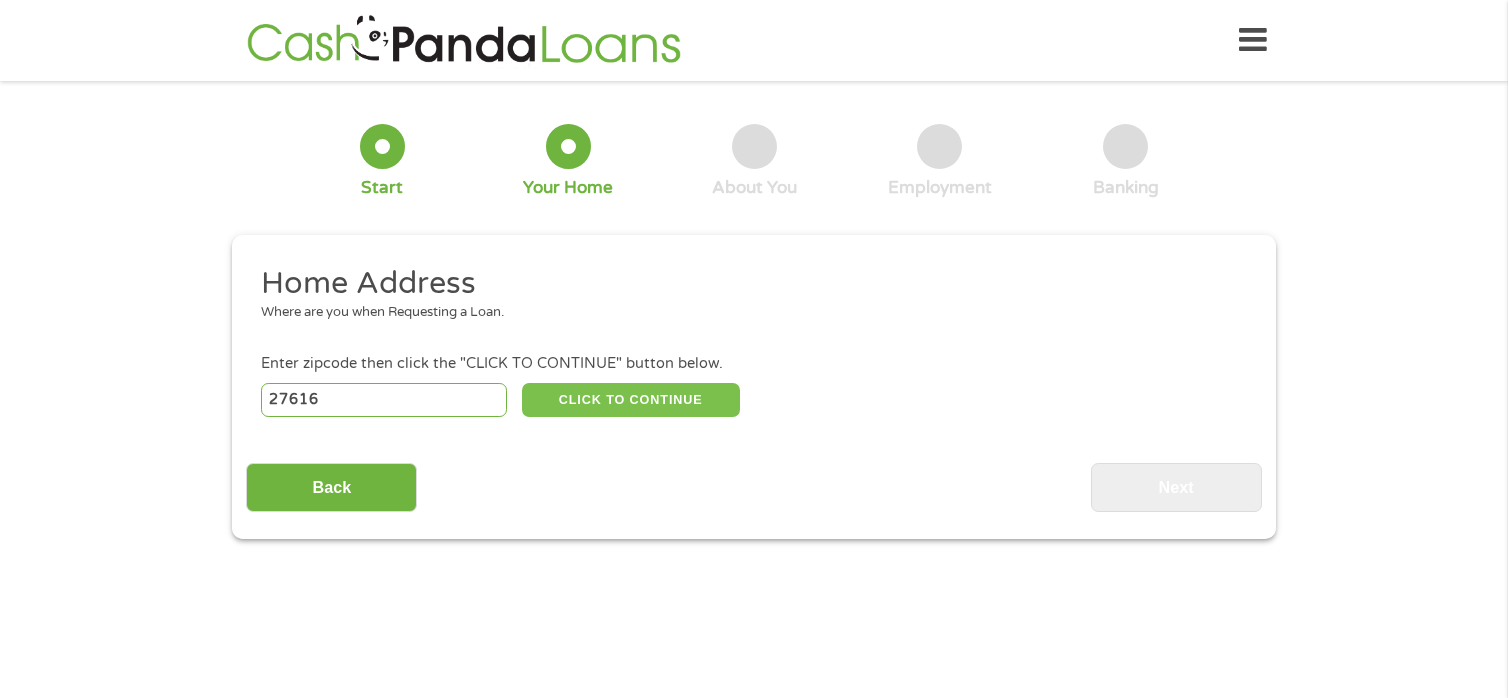 click on "CLICK TO CONTINUE" at bounding box center (631, 400) 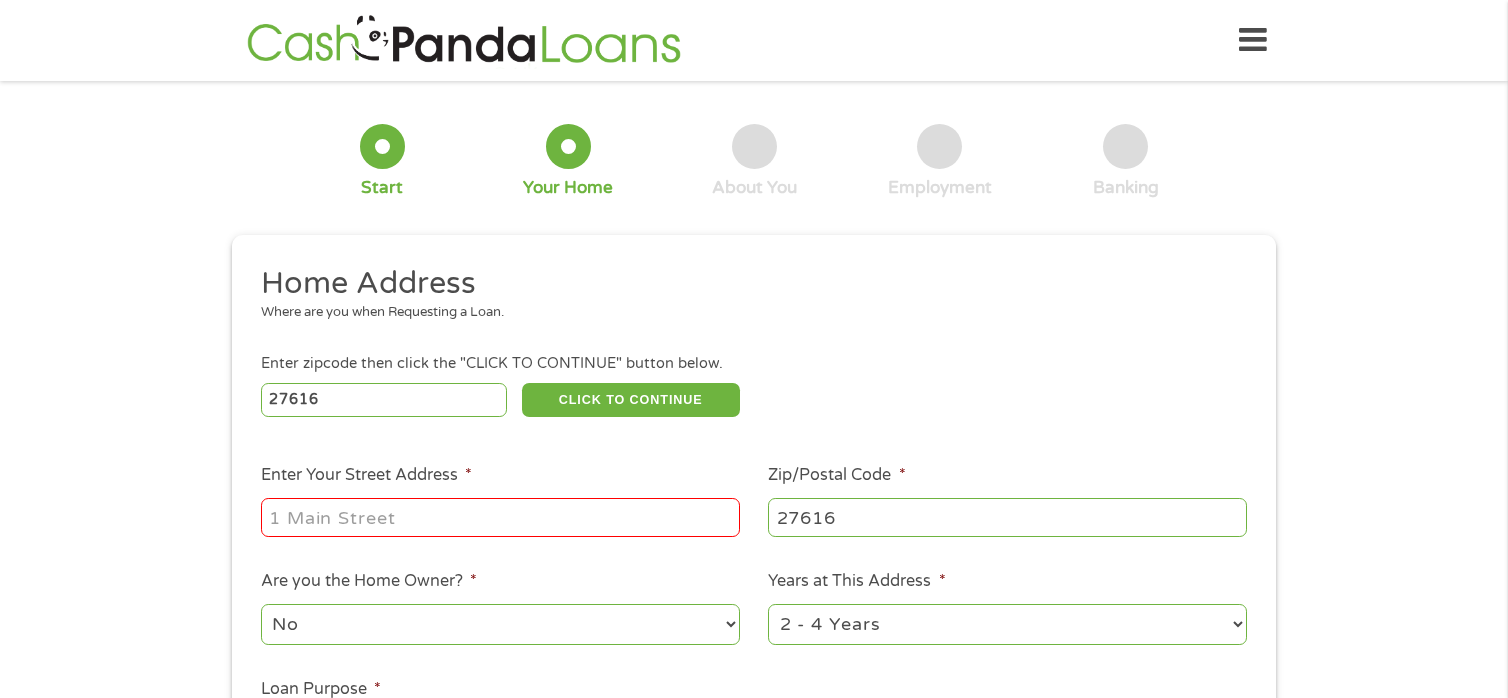 click on "Enter Your Street Address *" at bounding box center (500, 517) 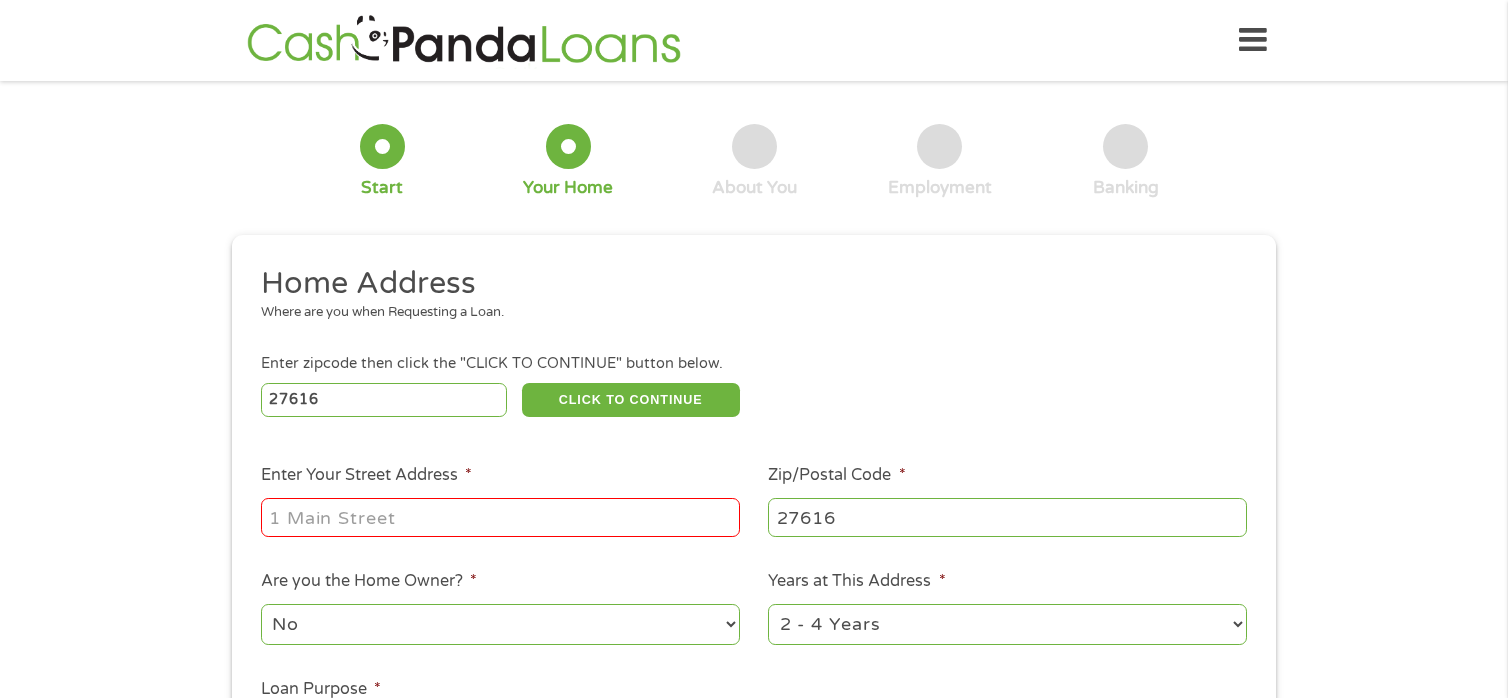 type on "[STREET_ADDRESS]" 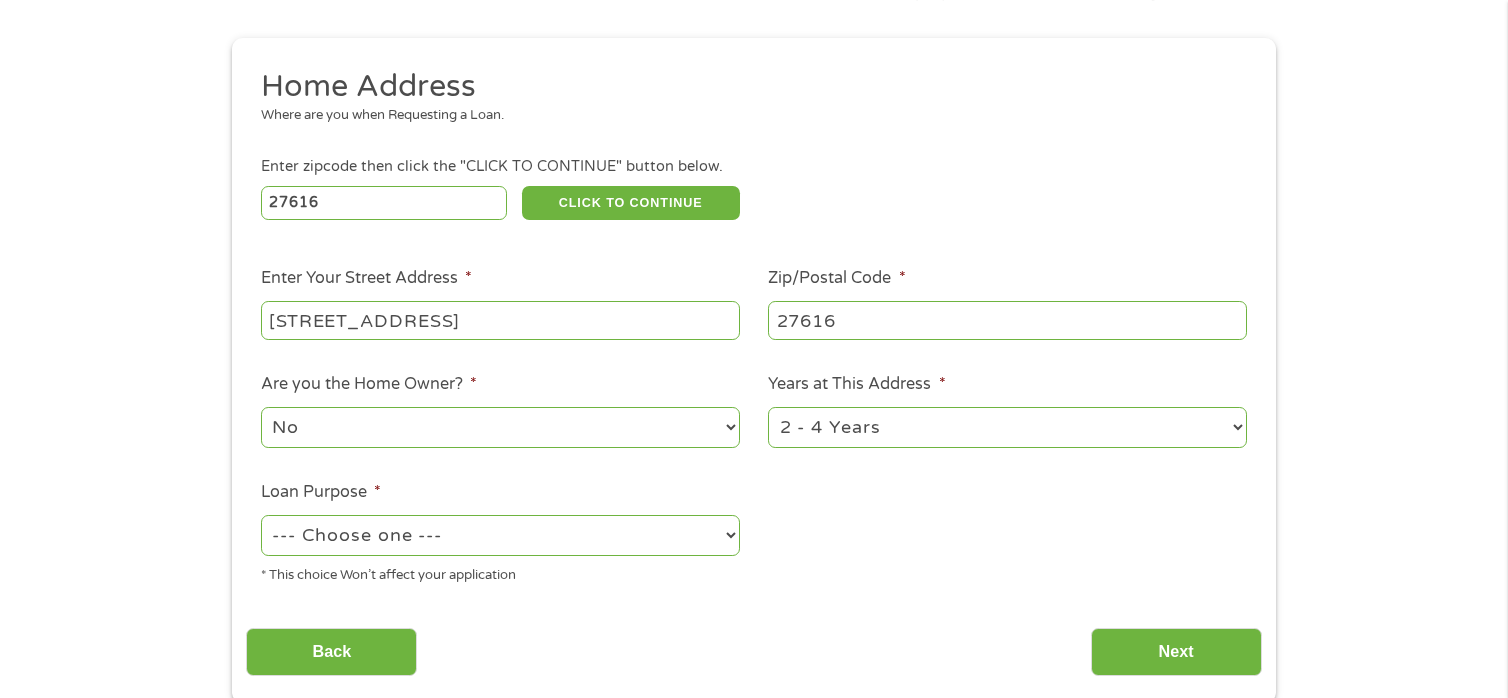 scroll, scrollTop: 200, scrollLeft: 0, axis: vertical 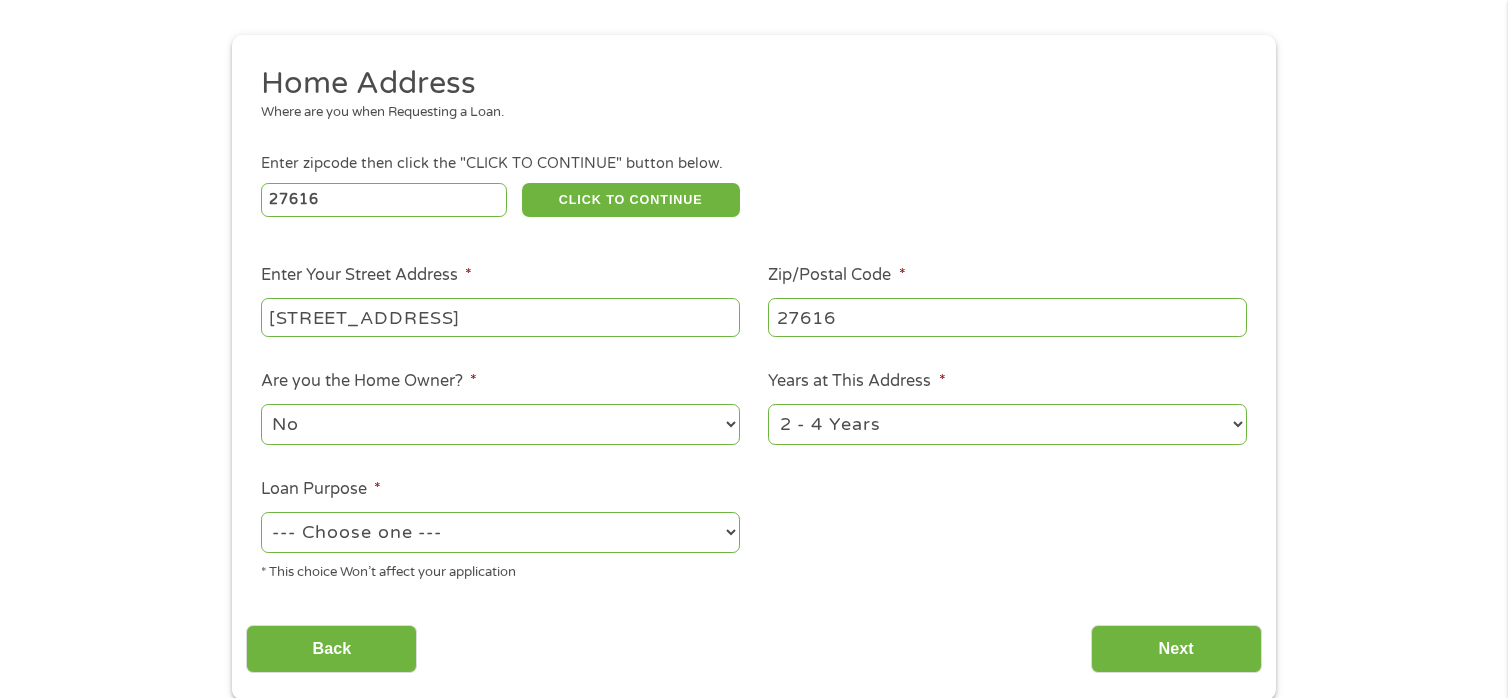 click on "No Yes" at bounding box center (500, 424) 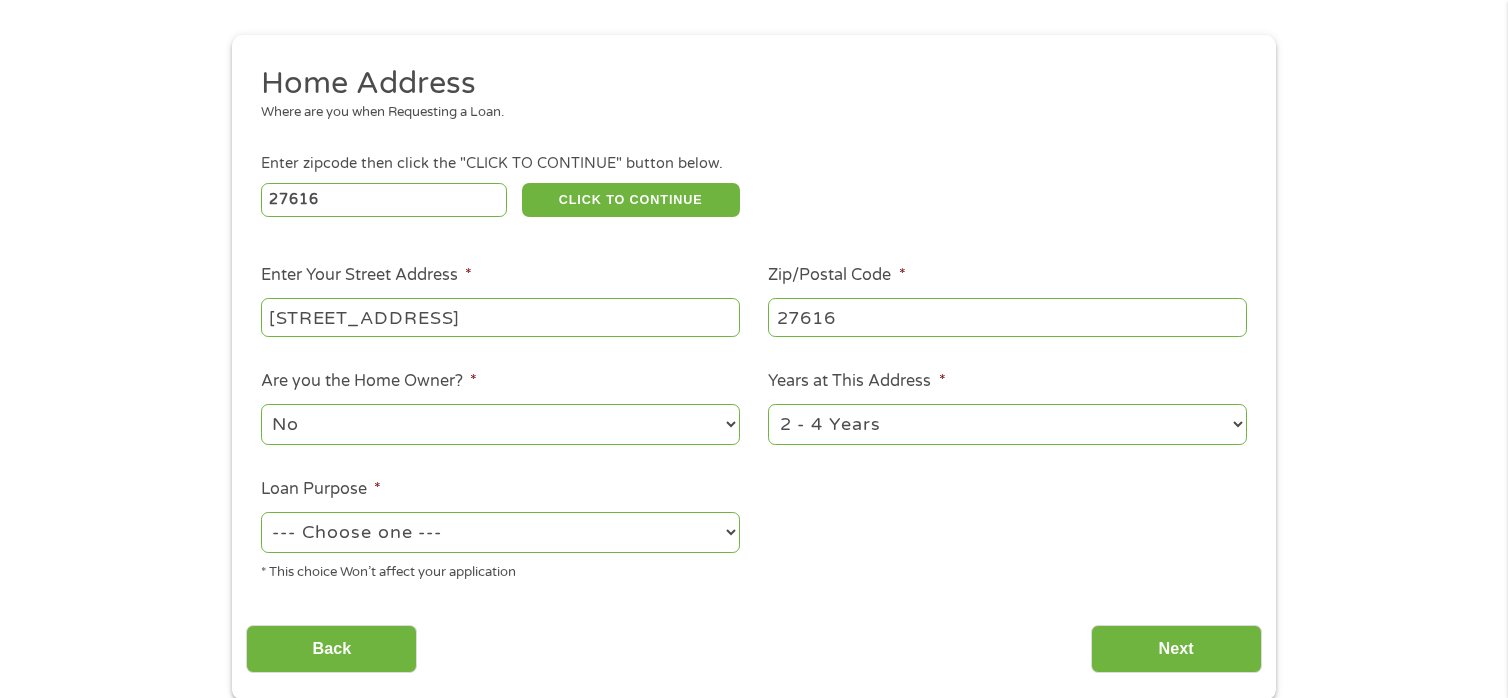 select on "yes" 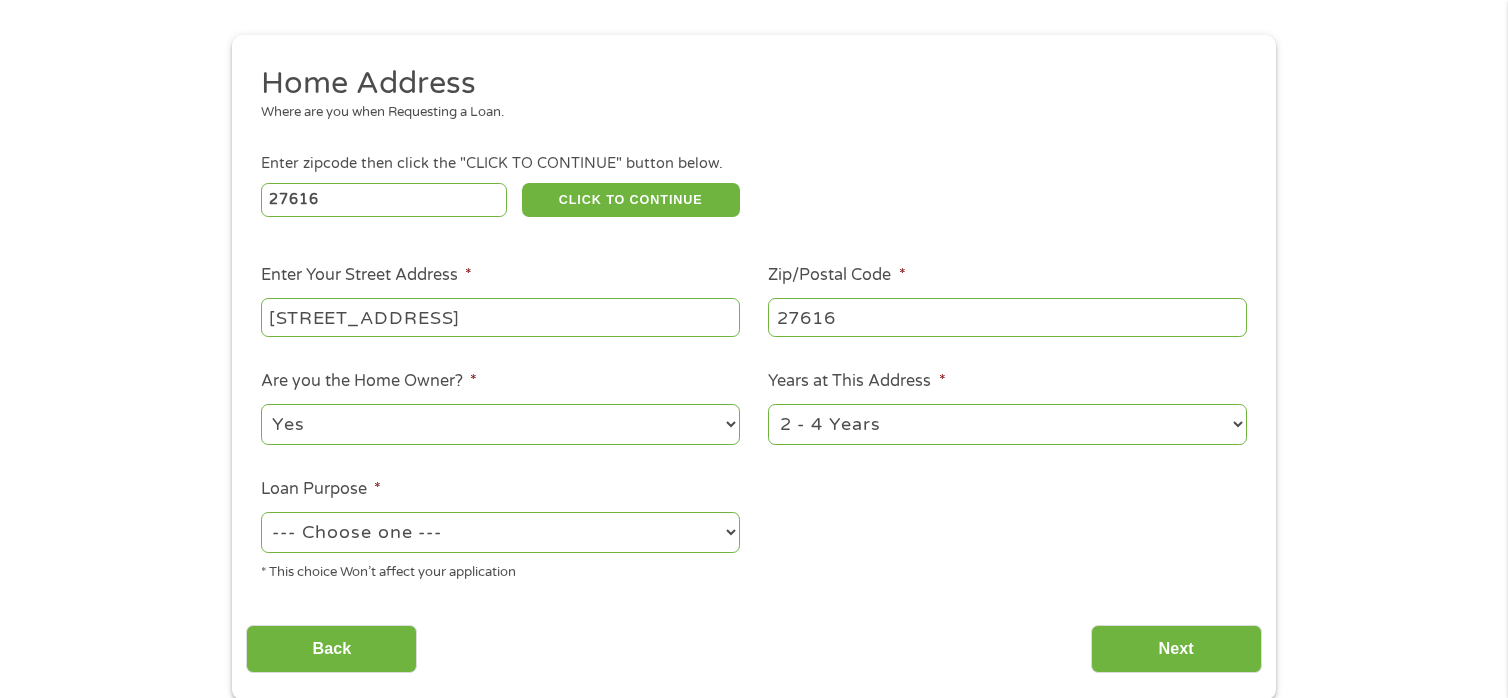 click on "No Yes" at bounding box center (500, 424) 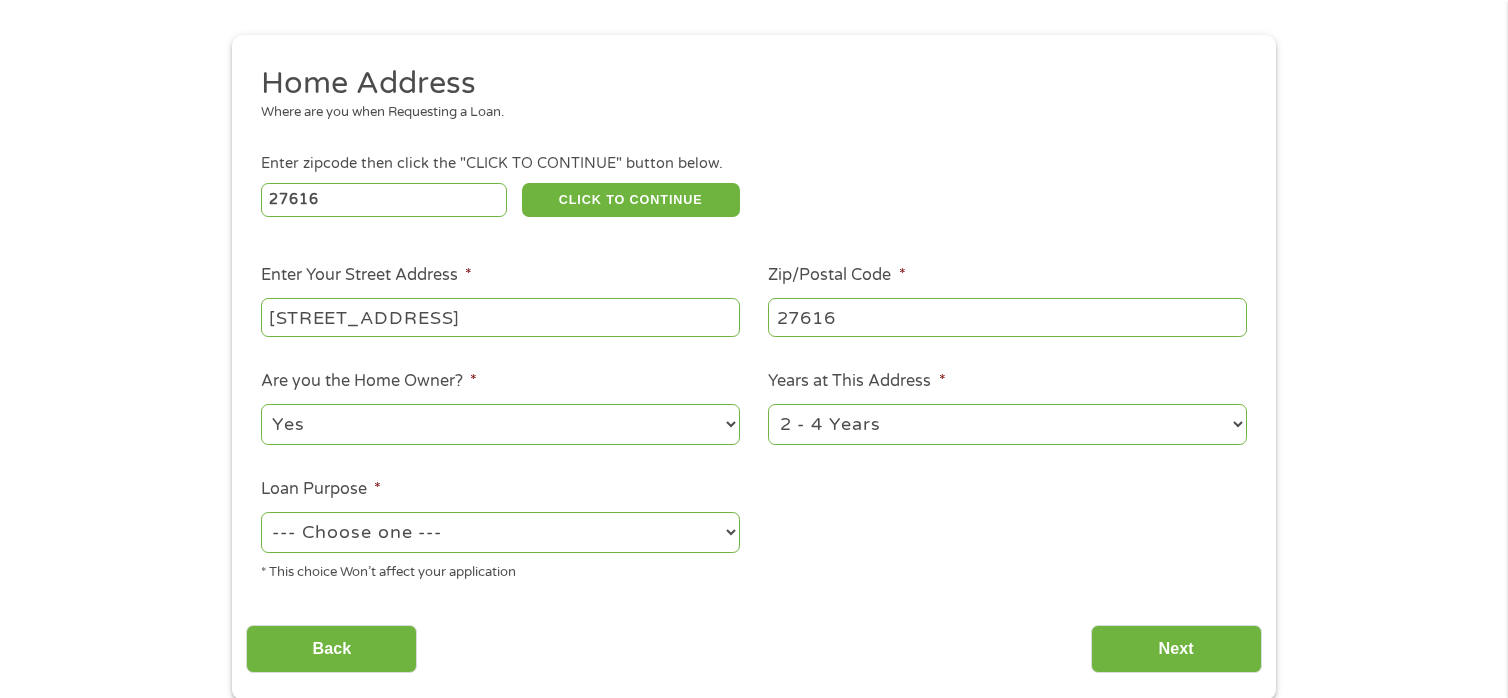 click on "1 Year or less 1 - 2 Years 2 - 4 Years Over 4 Years" at bounding box center [1007, 424] 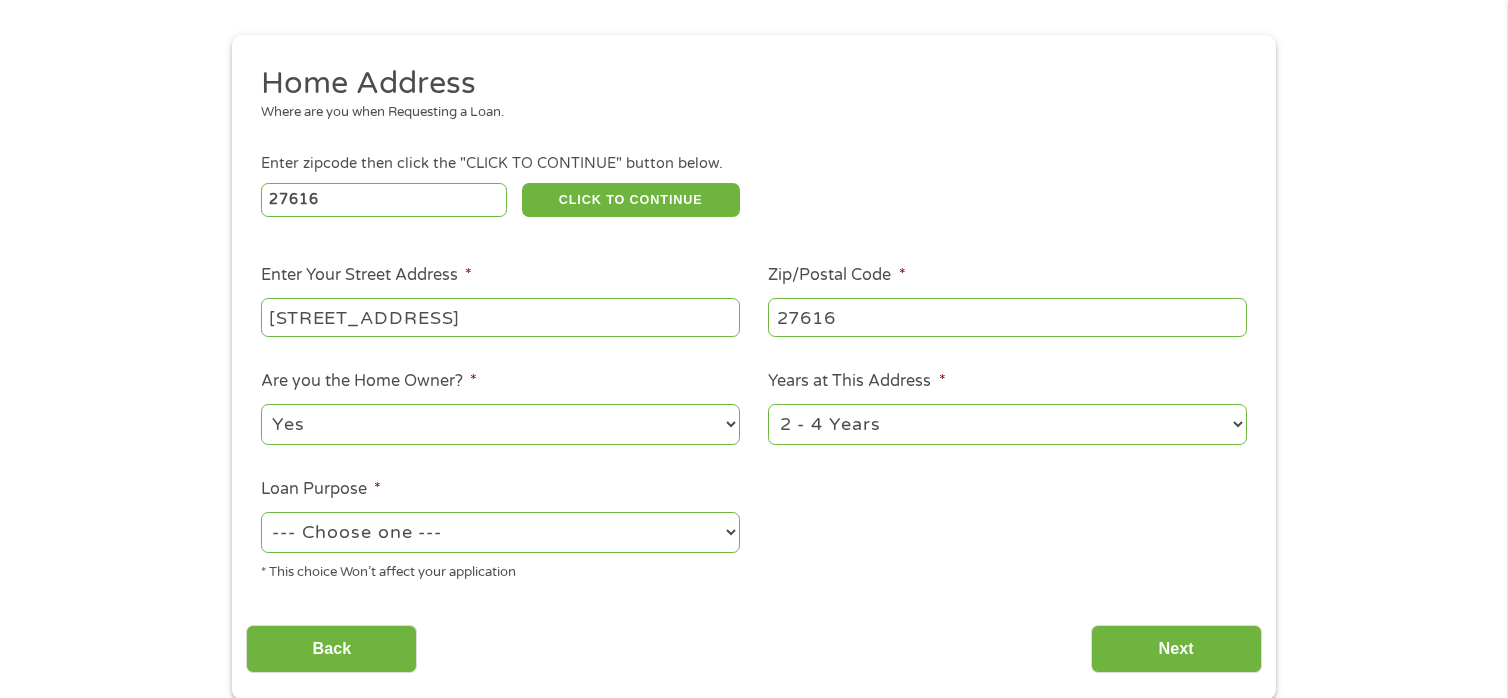 select on "60months" 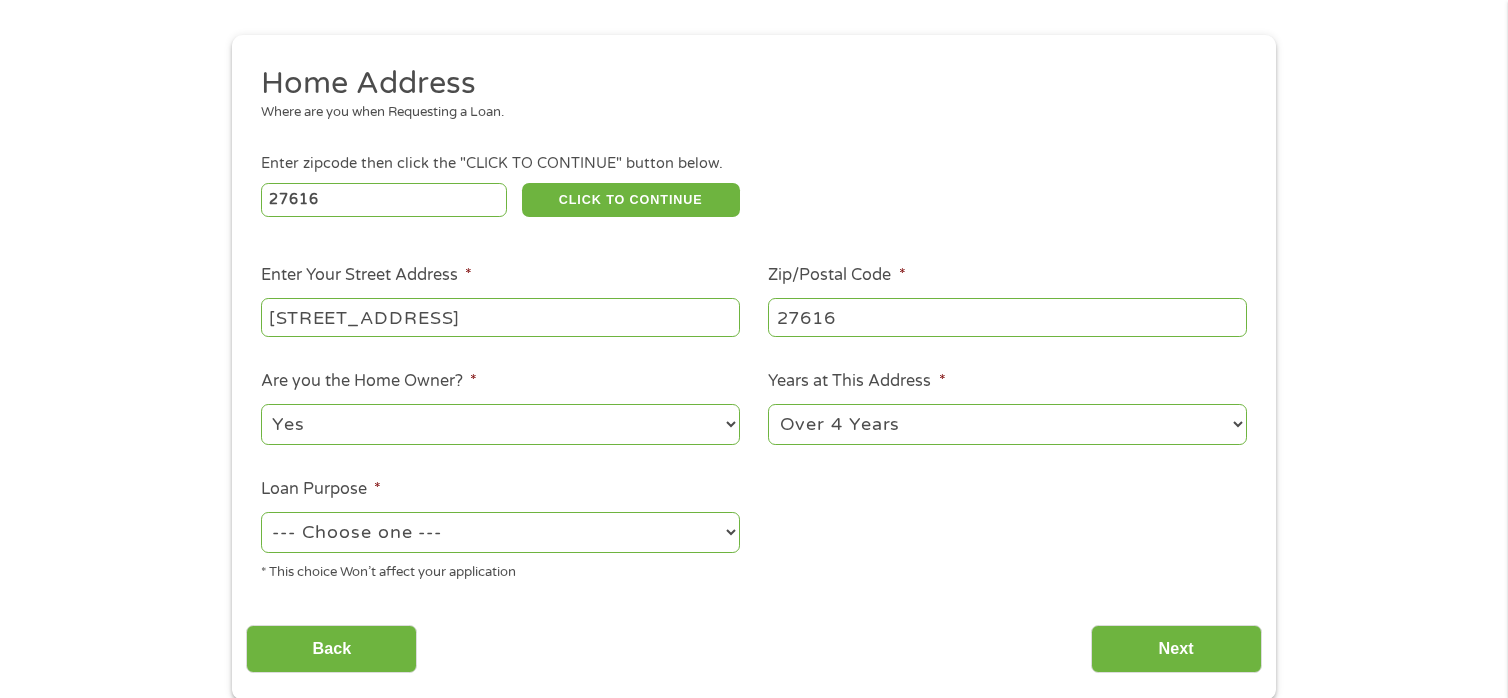 click on "1 Year or less 1 - 2 Years 2 - 4 Years Over 4 Years" at bounding box center [1007, 424] 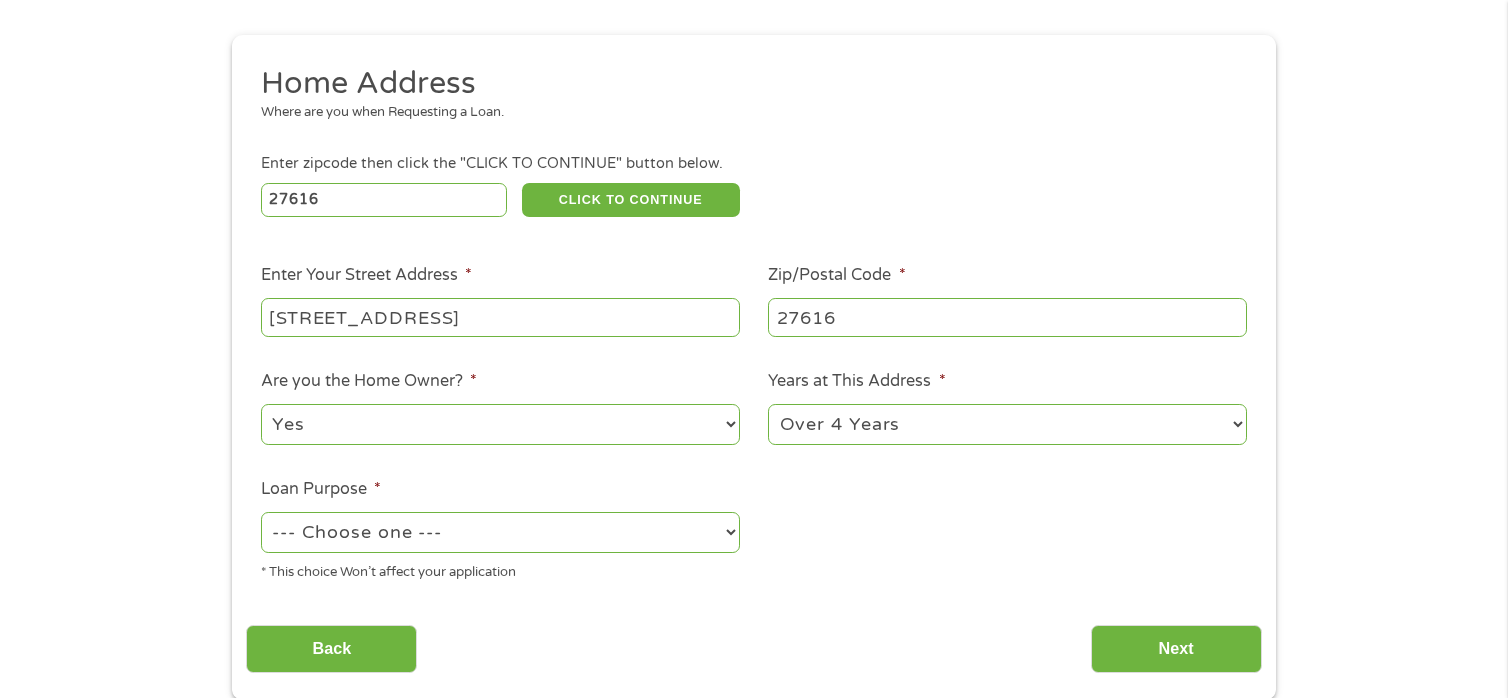 click on "--- Choose one --- Pay Bills Debt Consolidation Home Improvement Major Purchase Car Loan Short Term Cash Medical Expenses Other" at bounding box center [500, 532] 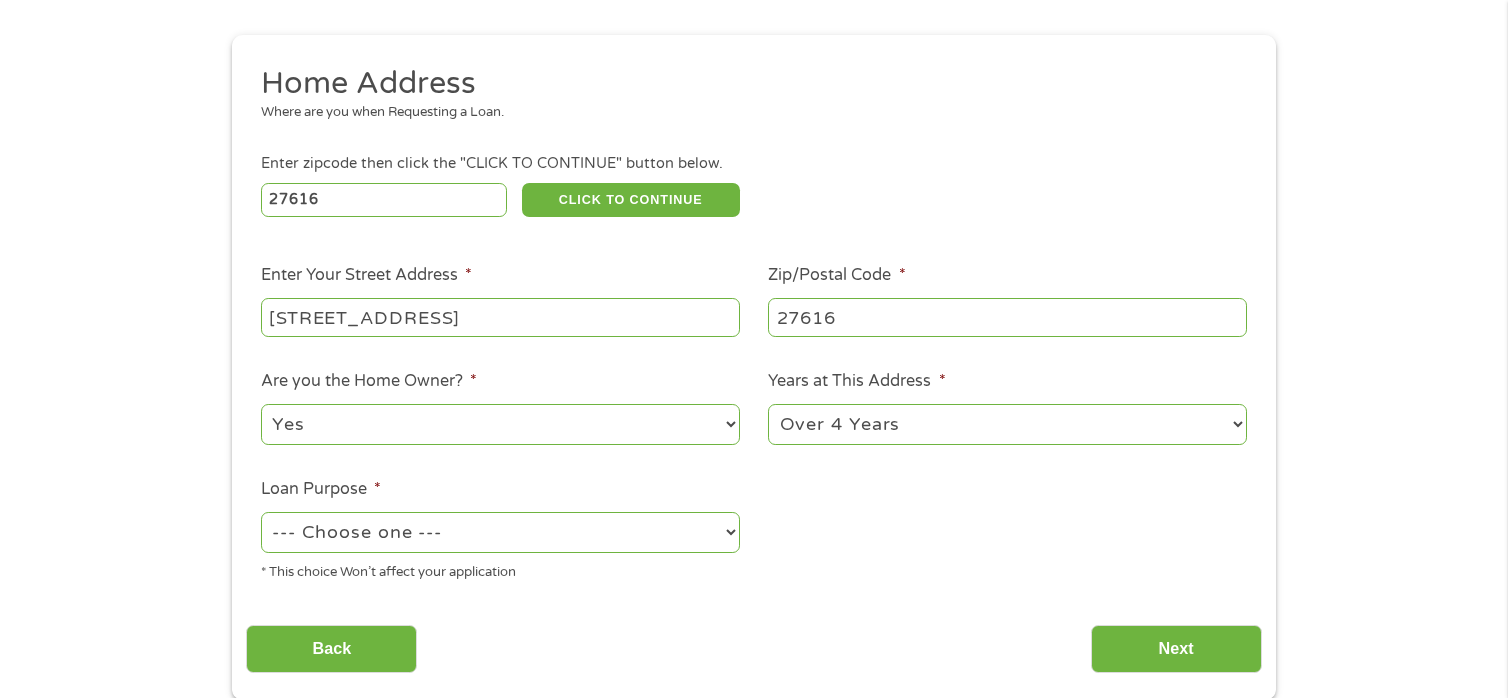 select on "shorttermcash" 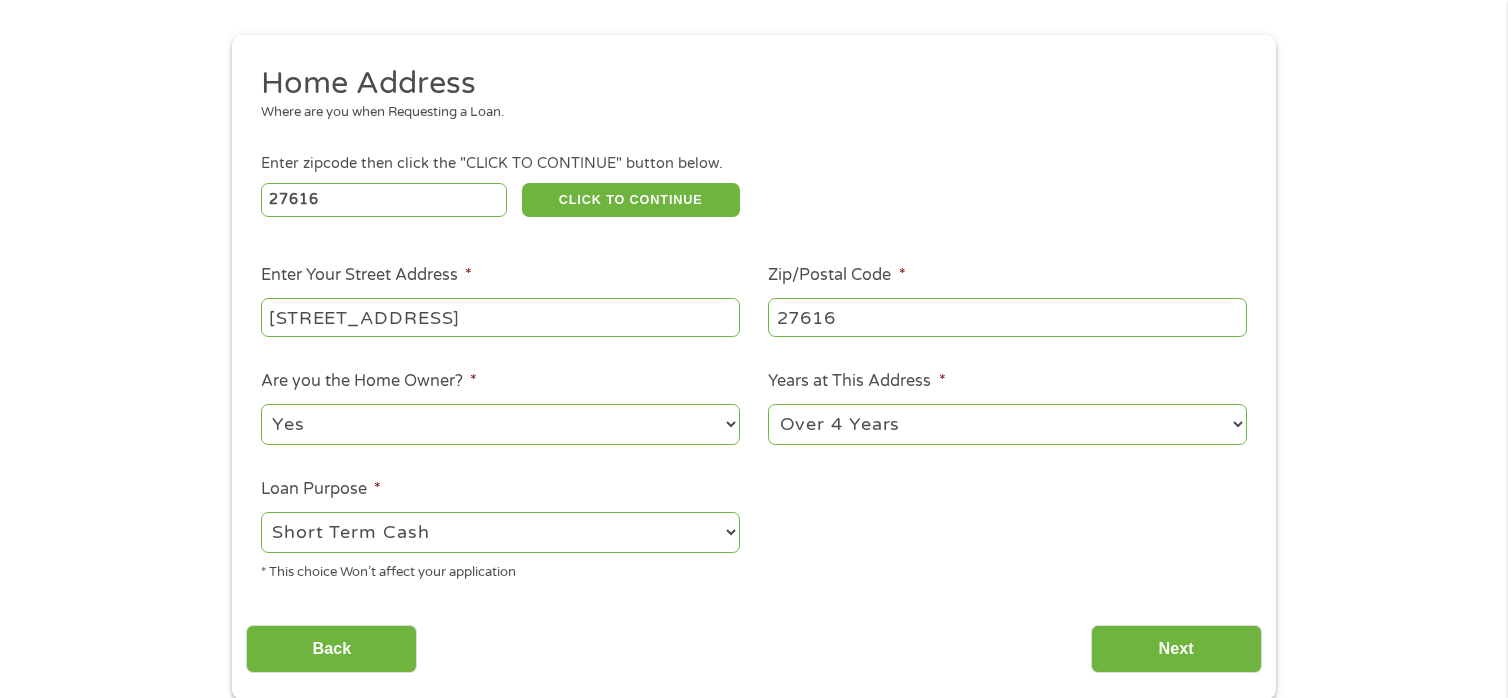 click on "--- Choose one --- Pay Bills Debt Consolidation Home Improvement Major Purchase Car Loan Short Term Cash Medical Expenses Other" at bounding box center [500, 532] 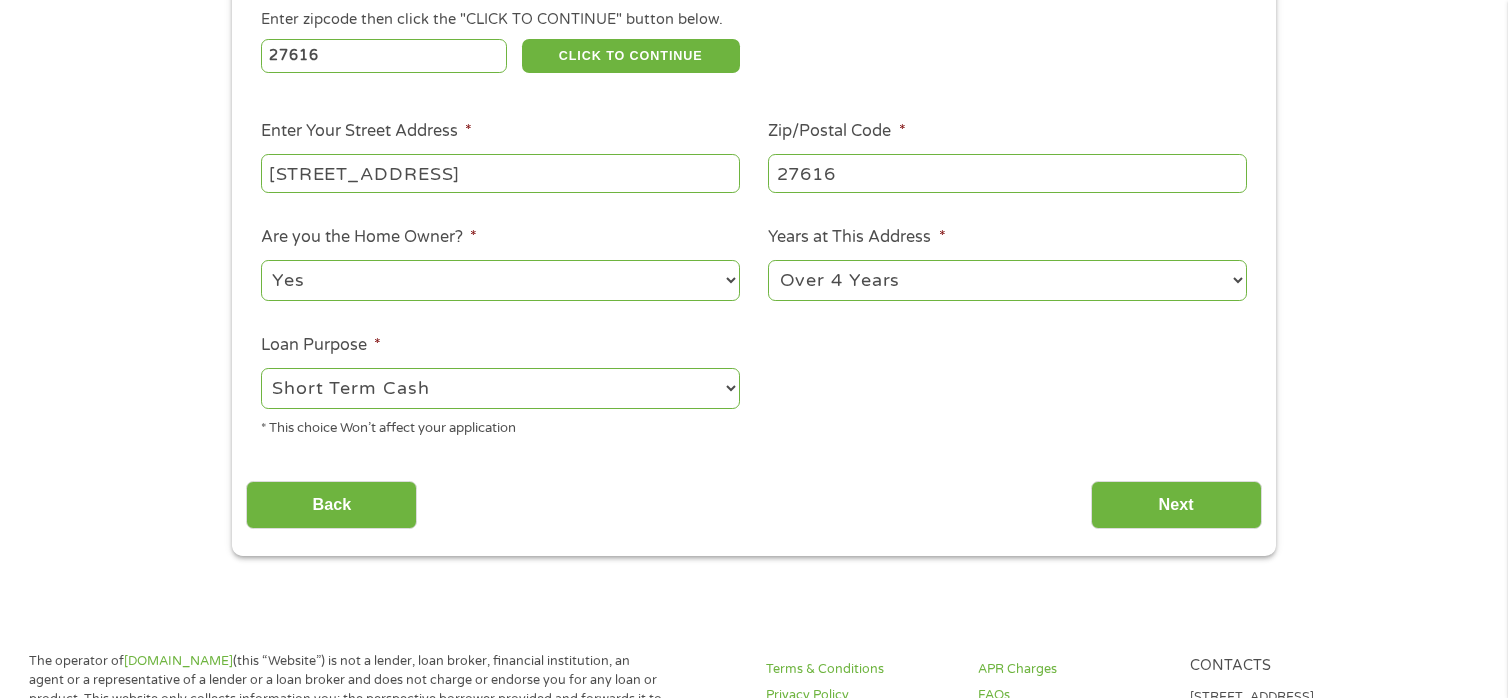scroll, scrollTop: 400, scrollLeft: 0, axis: vertical 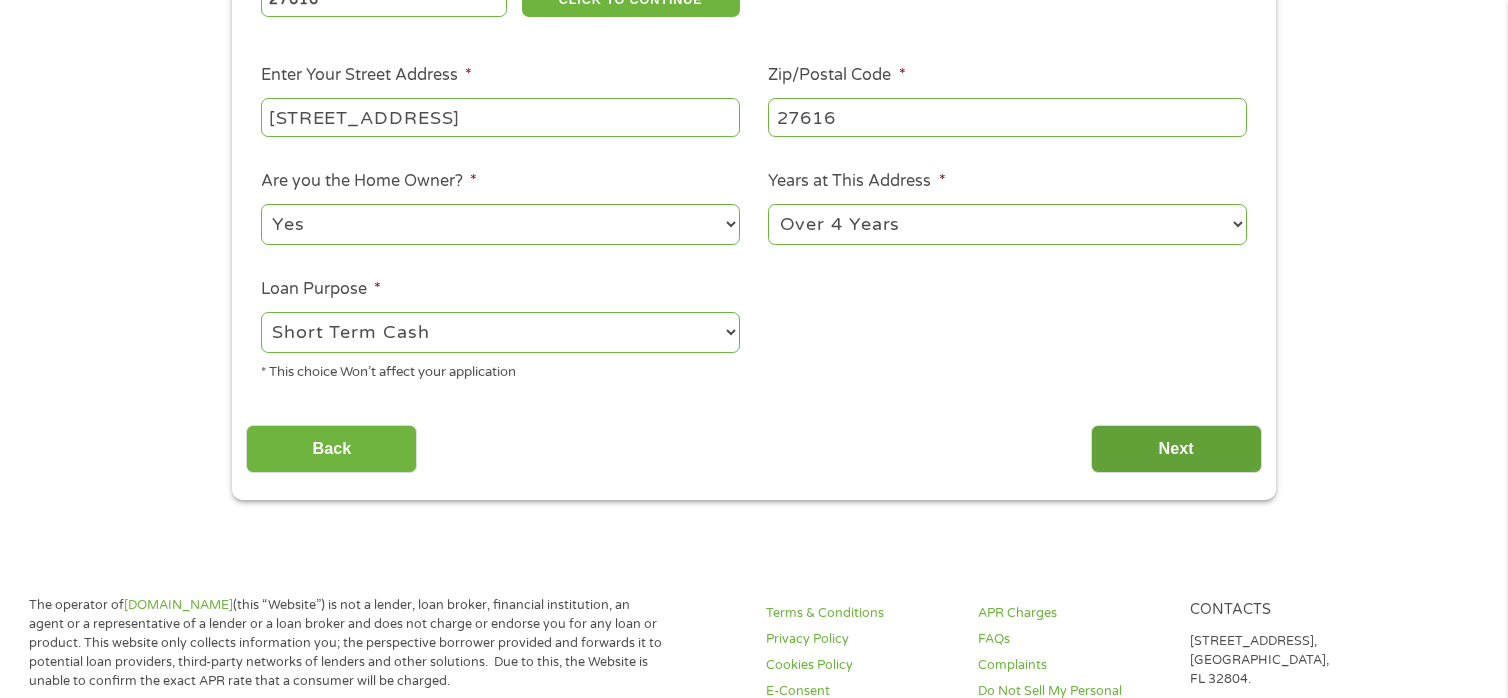 click on "Next" at bounding box center [1176, 449] 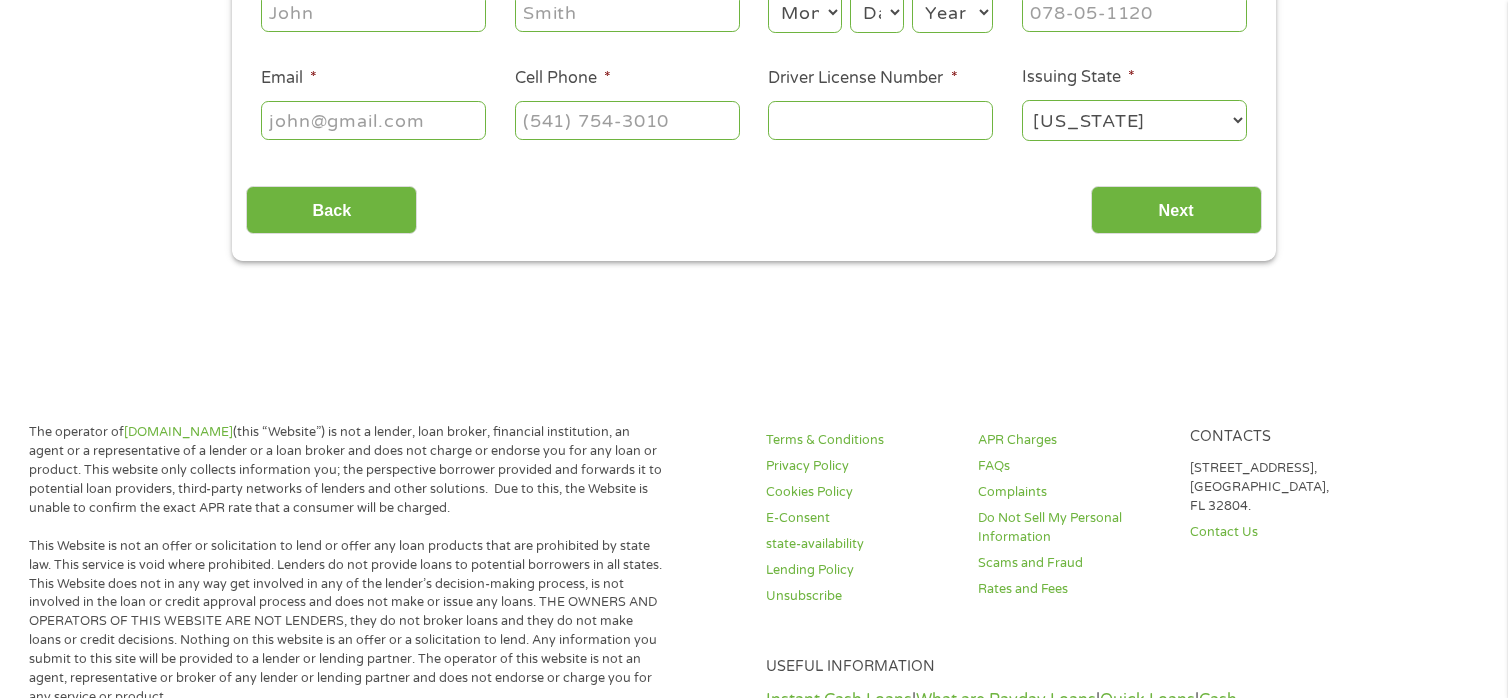 scroll, scrollTop: 189, scrollLeft: 0, axis: vertical 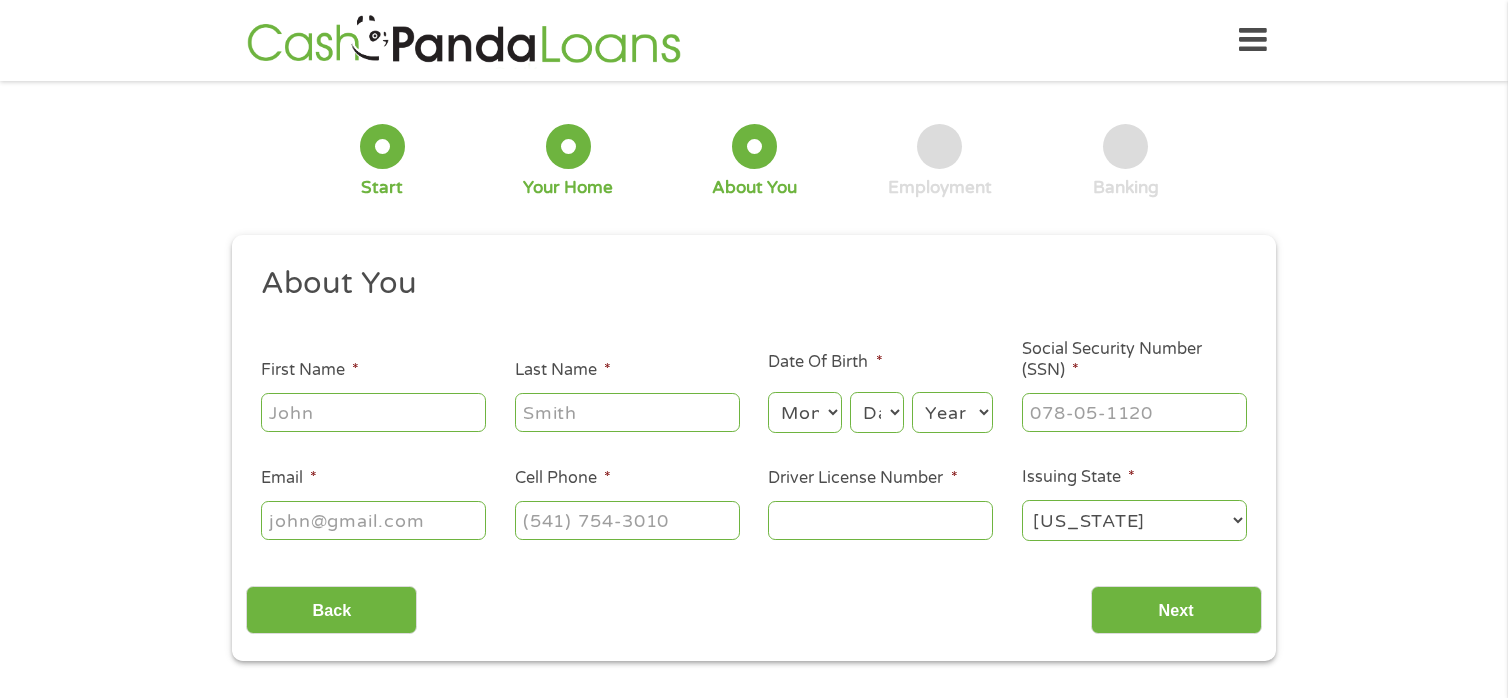 click on "First Name *" at bounding box center (373, 412) 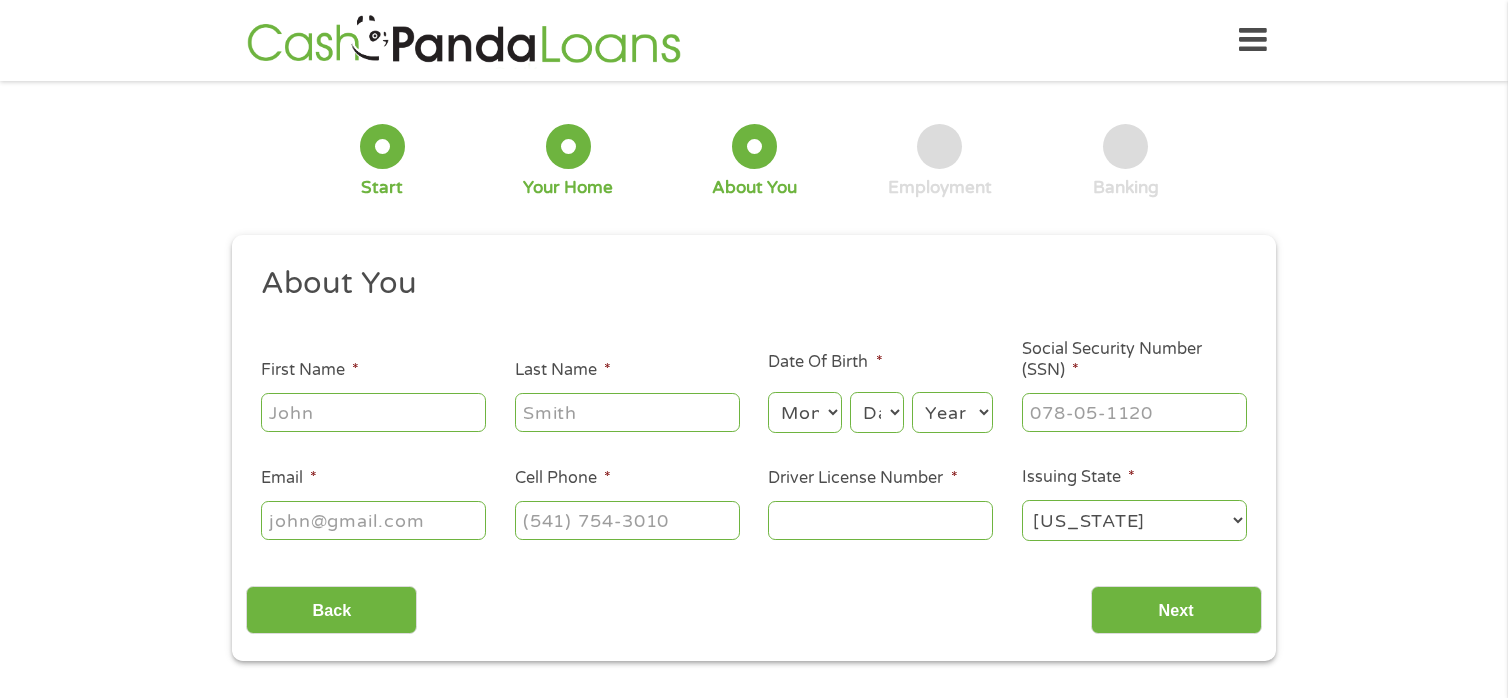 type on "[PERSON_NAME]" 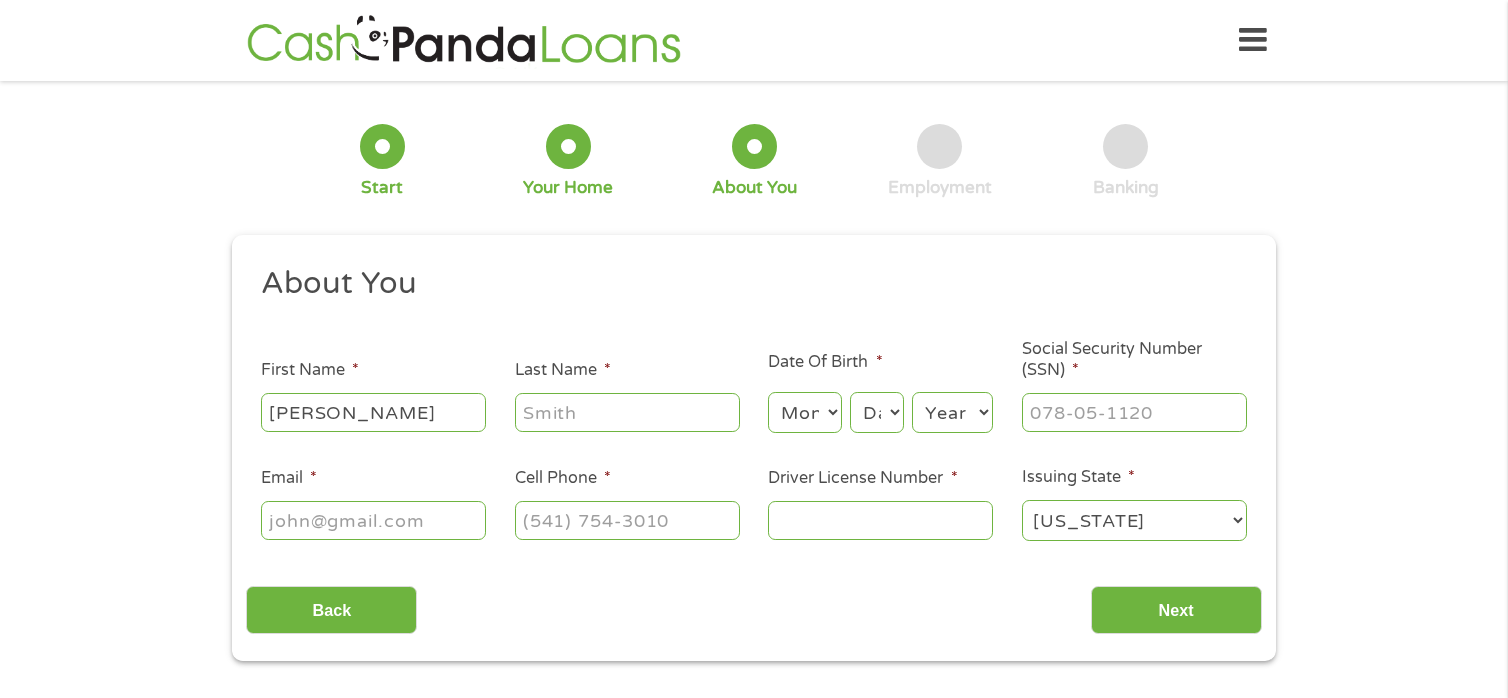 type on "[PERSON_NAME]" 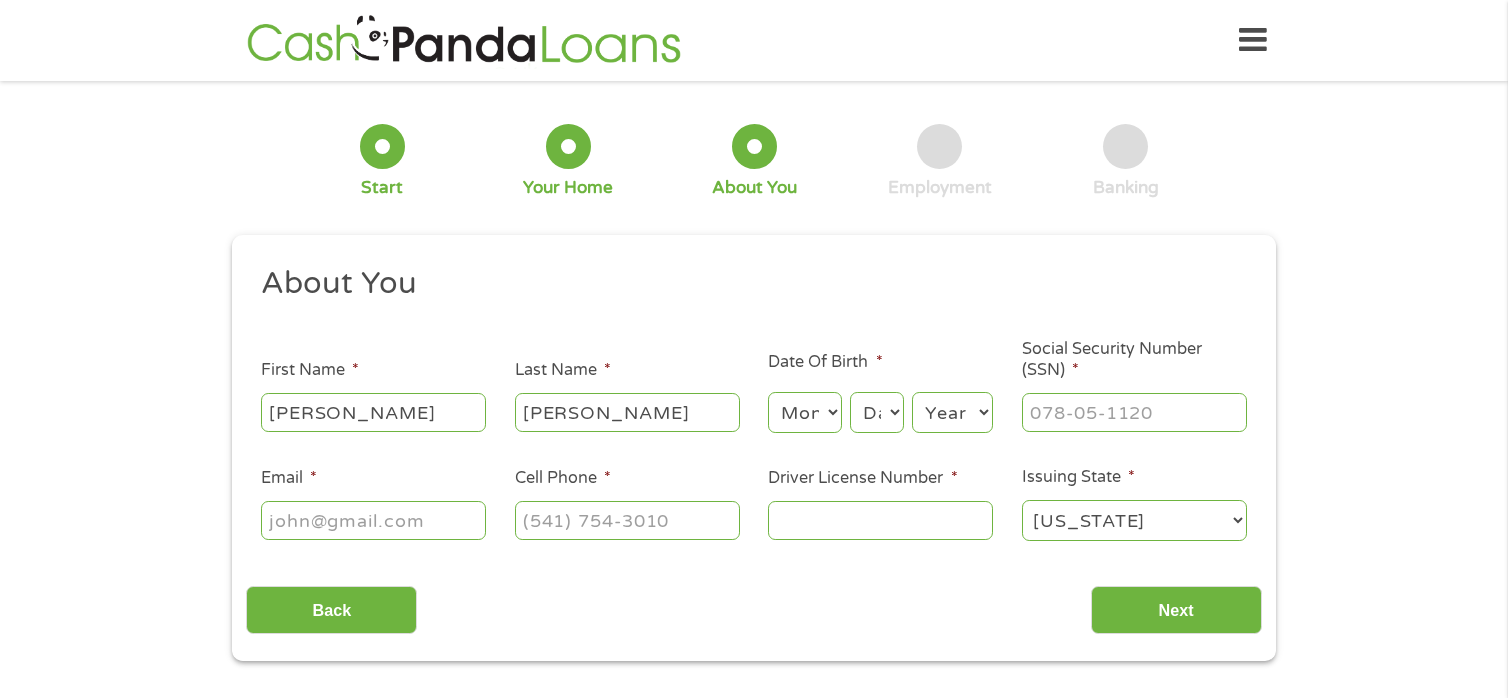 type on "[EMAIL_ADDRESS][DOMAIN_NAME]" 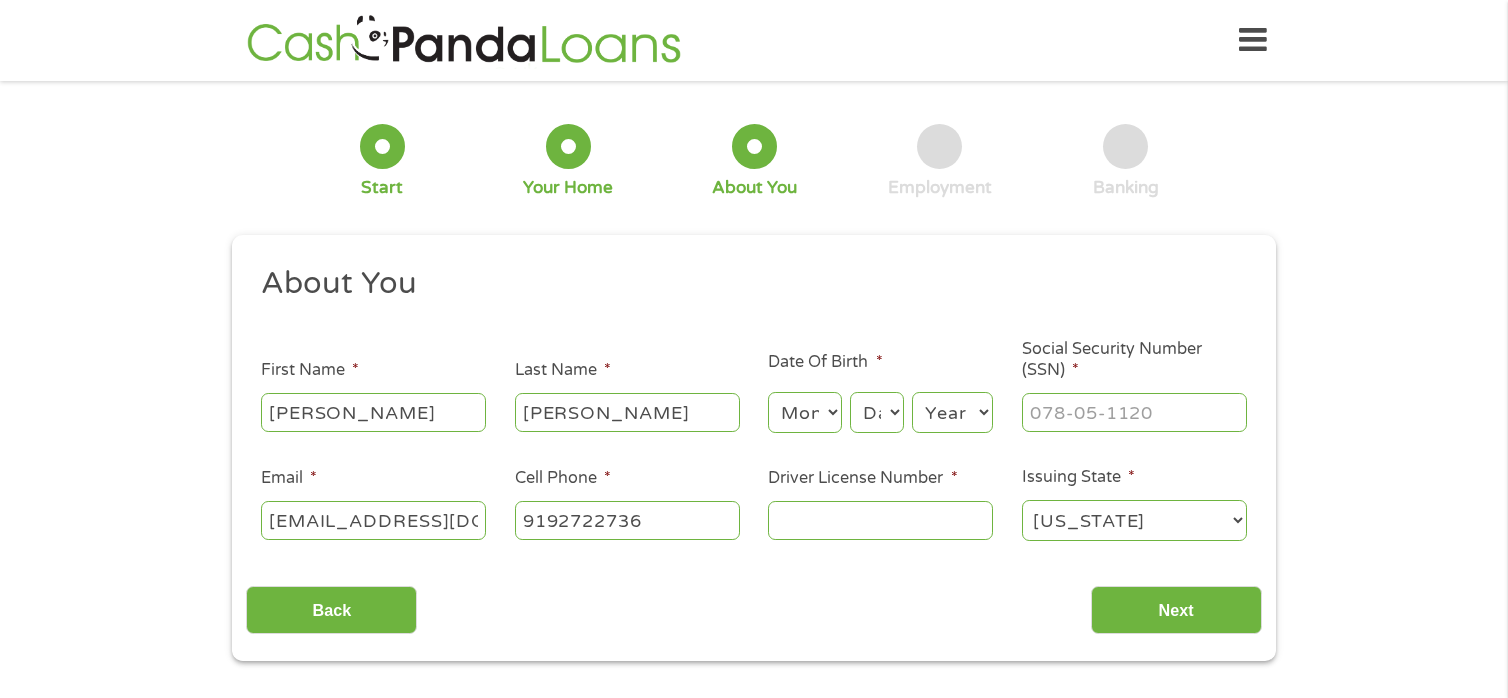 type on "[PHONE_NUMBER]" 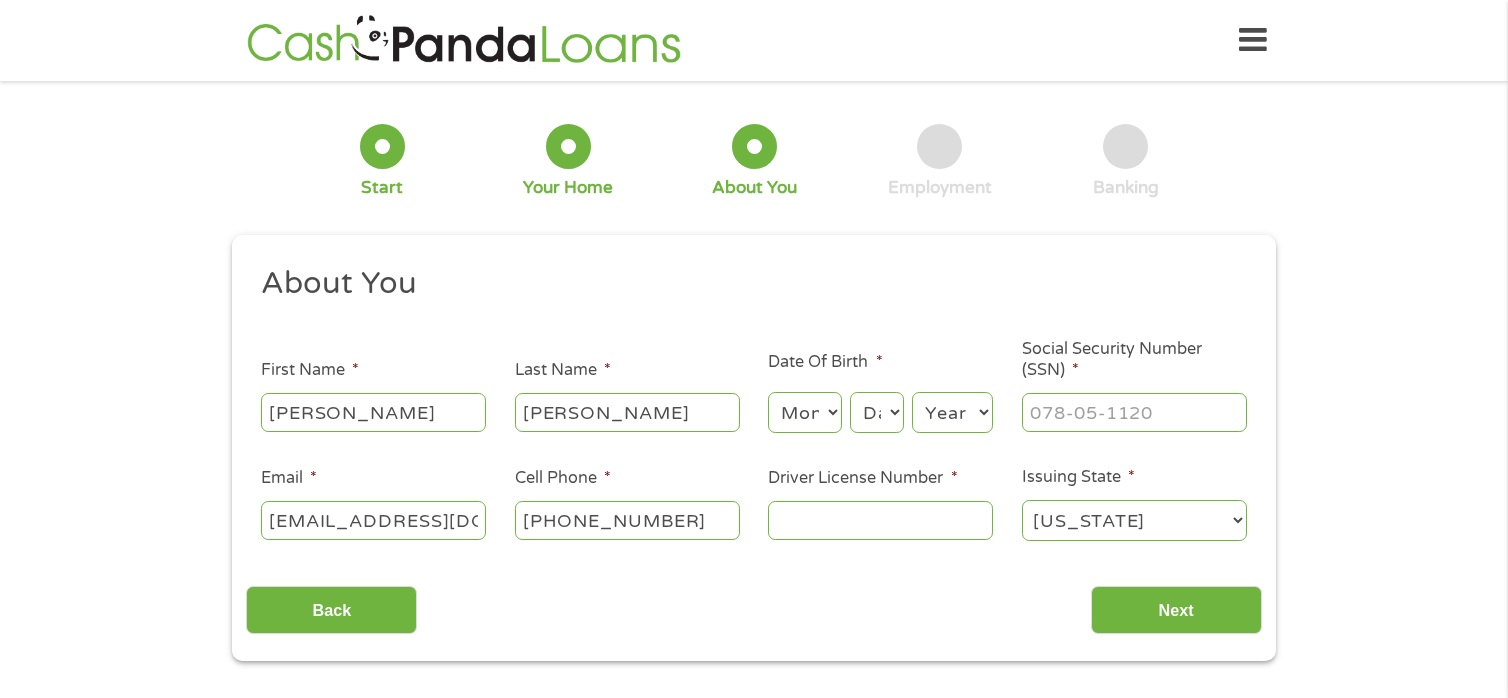 click on "Month 1 2 3 4 5 6 7 8 9 10 11 12" at bounding box center (804, 412) 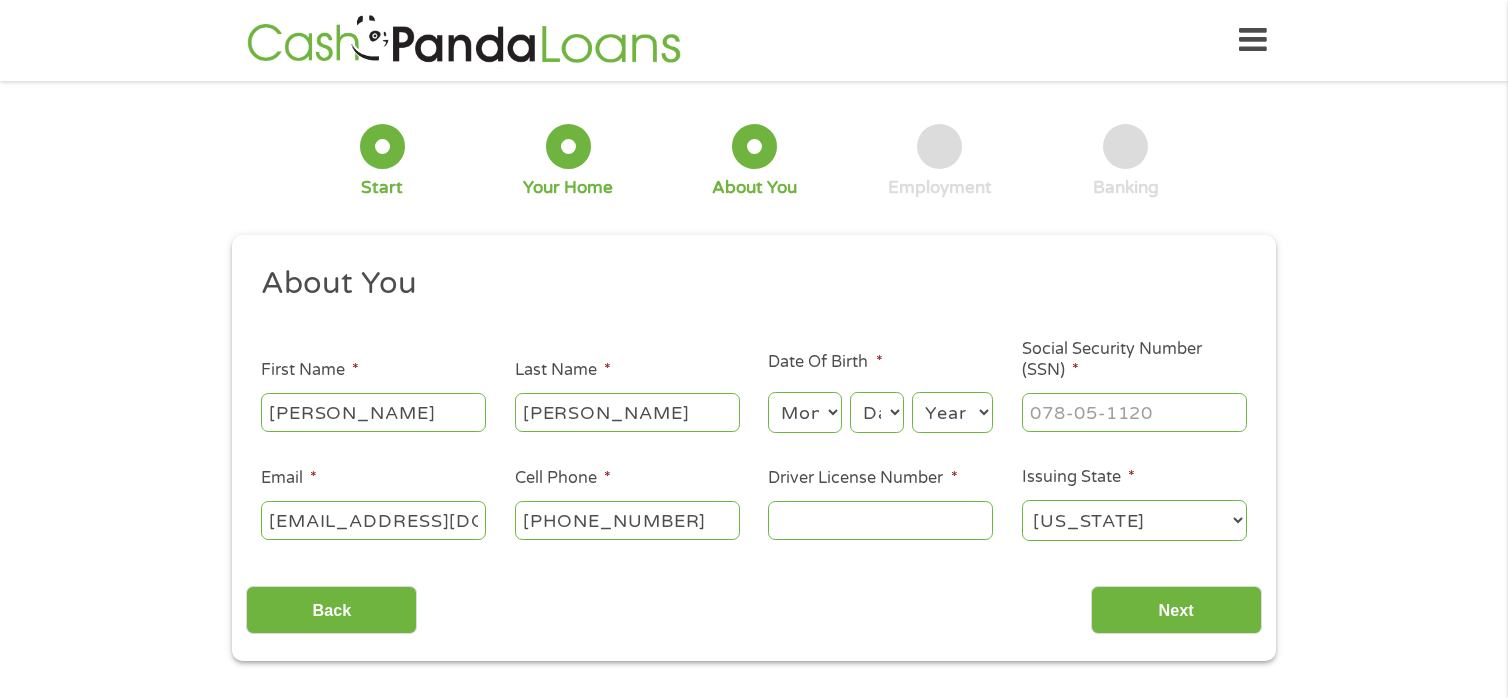 select on "1" 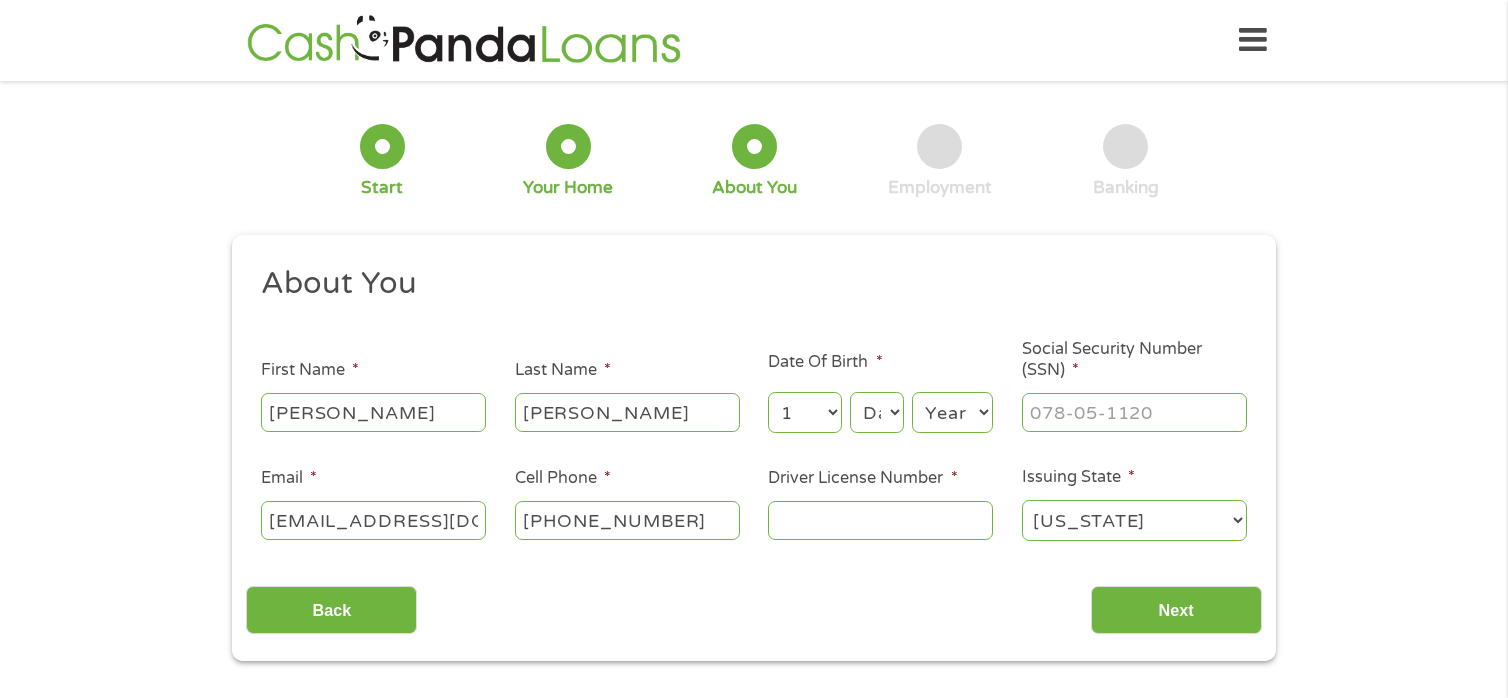 click on "Month 1 2 3 4 5 6 7 8 9 10 11 12" at bounding box center (804, 412) 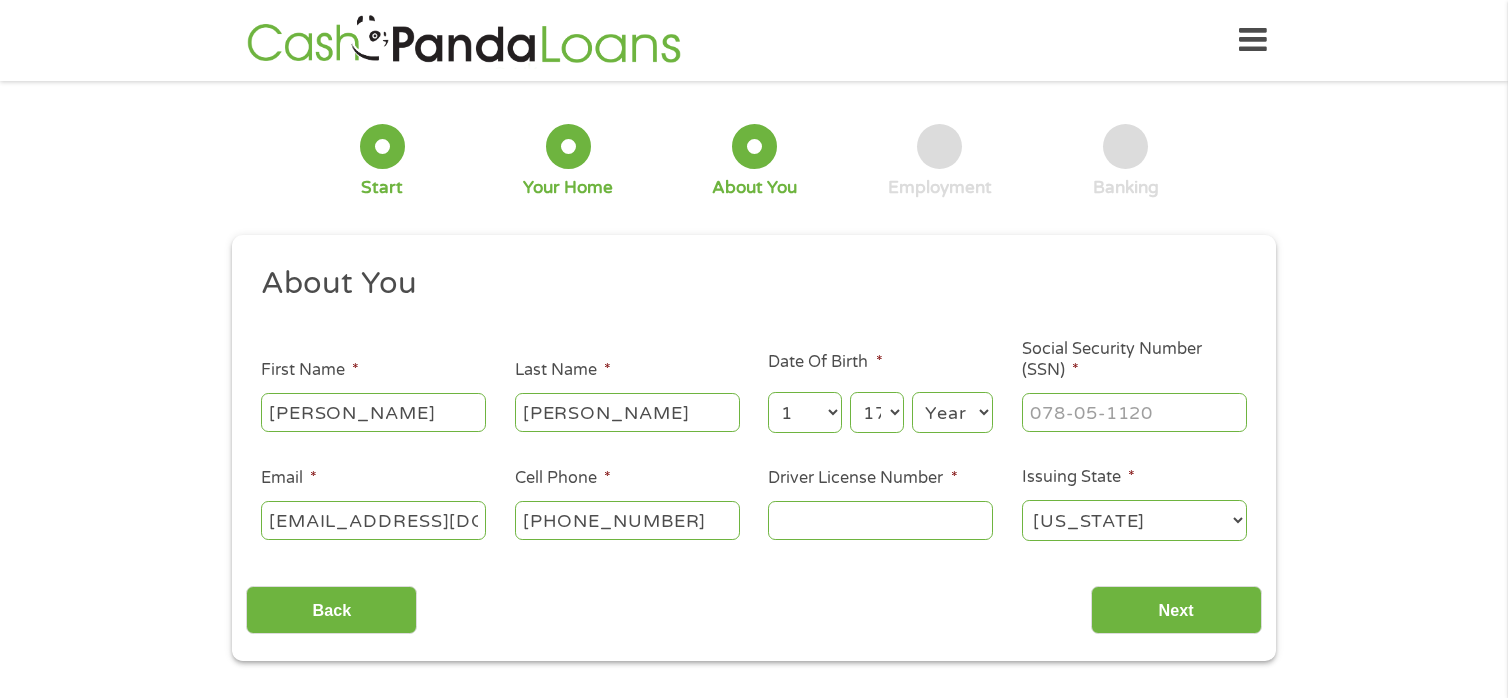 click on "Day 1 2 3 4 5 6 7 8 9 10 11 12 13 14 15 16 17 18 19 20 21 22 23 24 25 26 27 28 29 30 31" at bounding box center [877, 412] 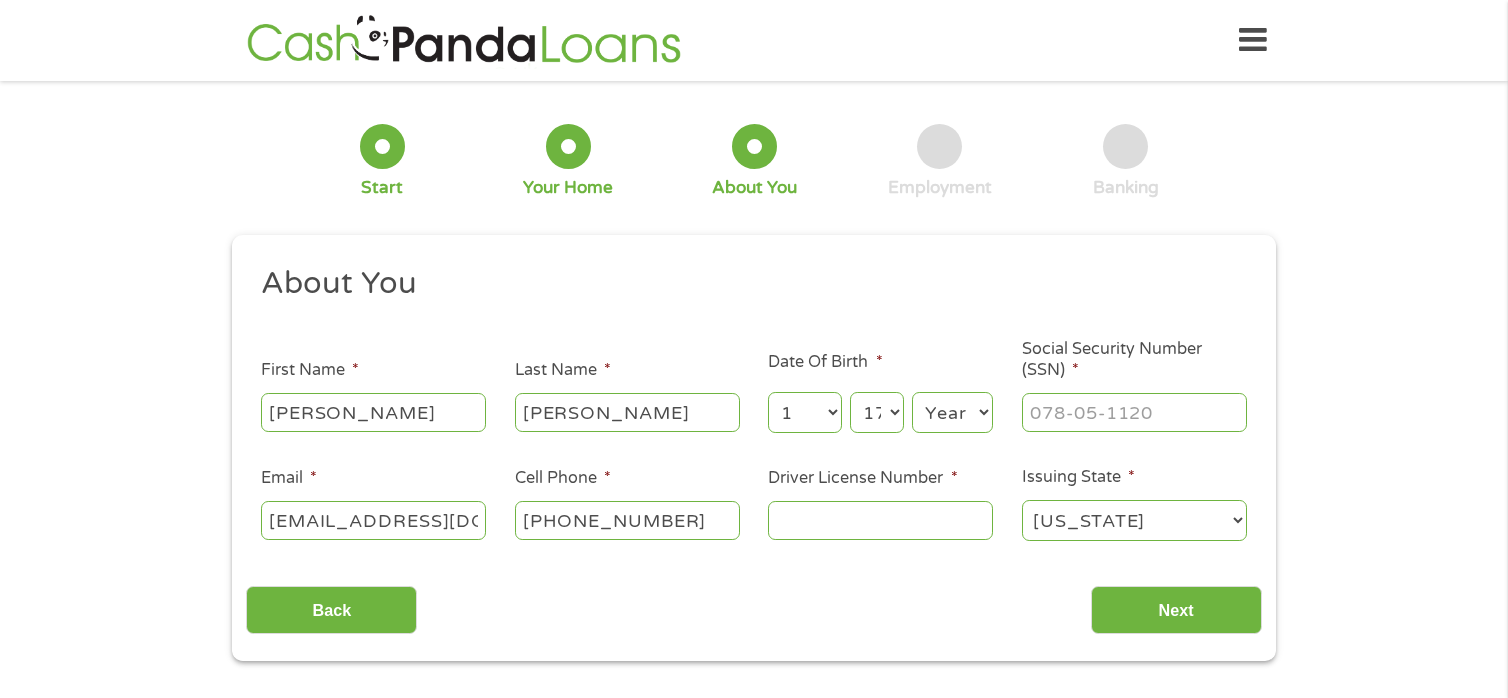 select on "21" 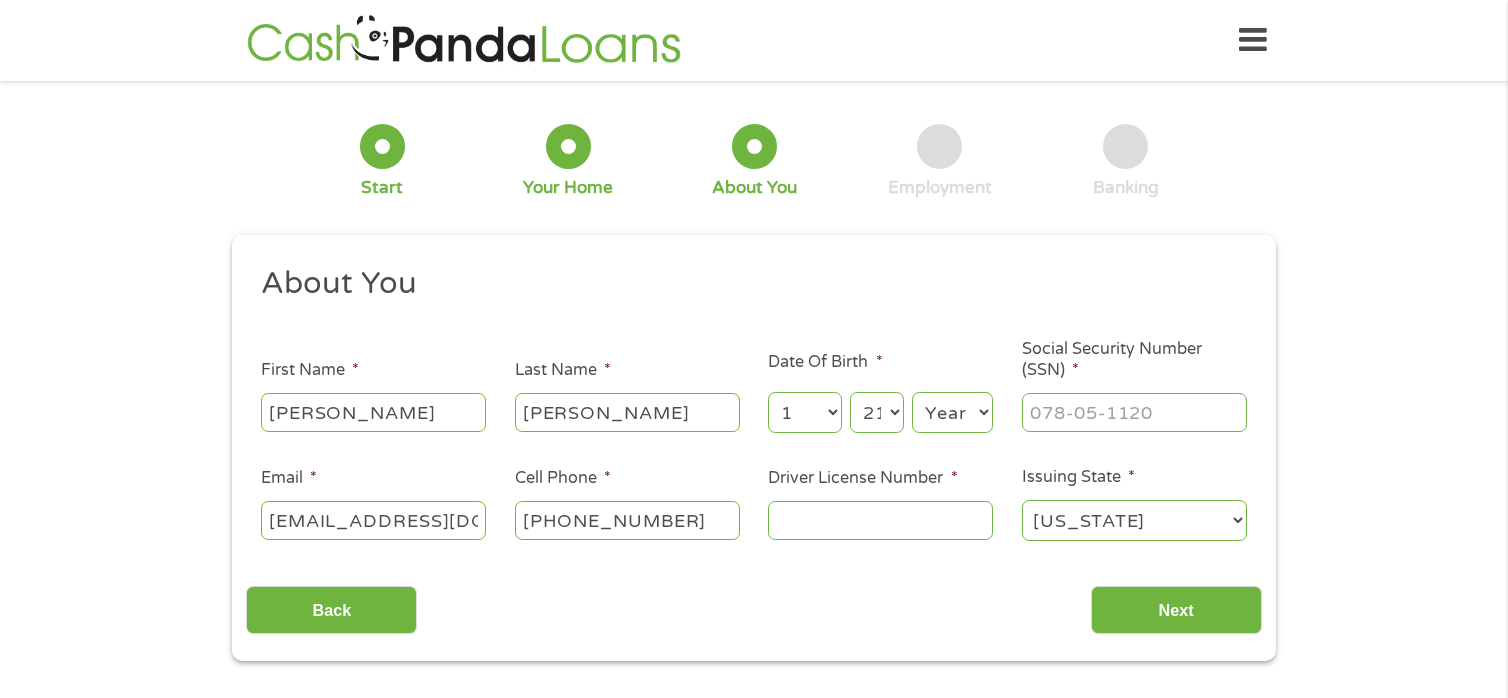 click on "Day 1 2 3 4 5 6 7 8 9 10 11 12 13 14 15 16 17 18 19 20 21 22 23 24 25 26 27 28 29 30 31" at bounding box center (877, 412) 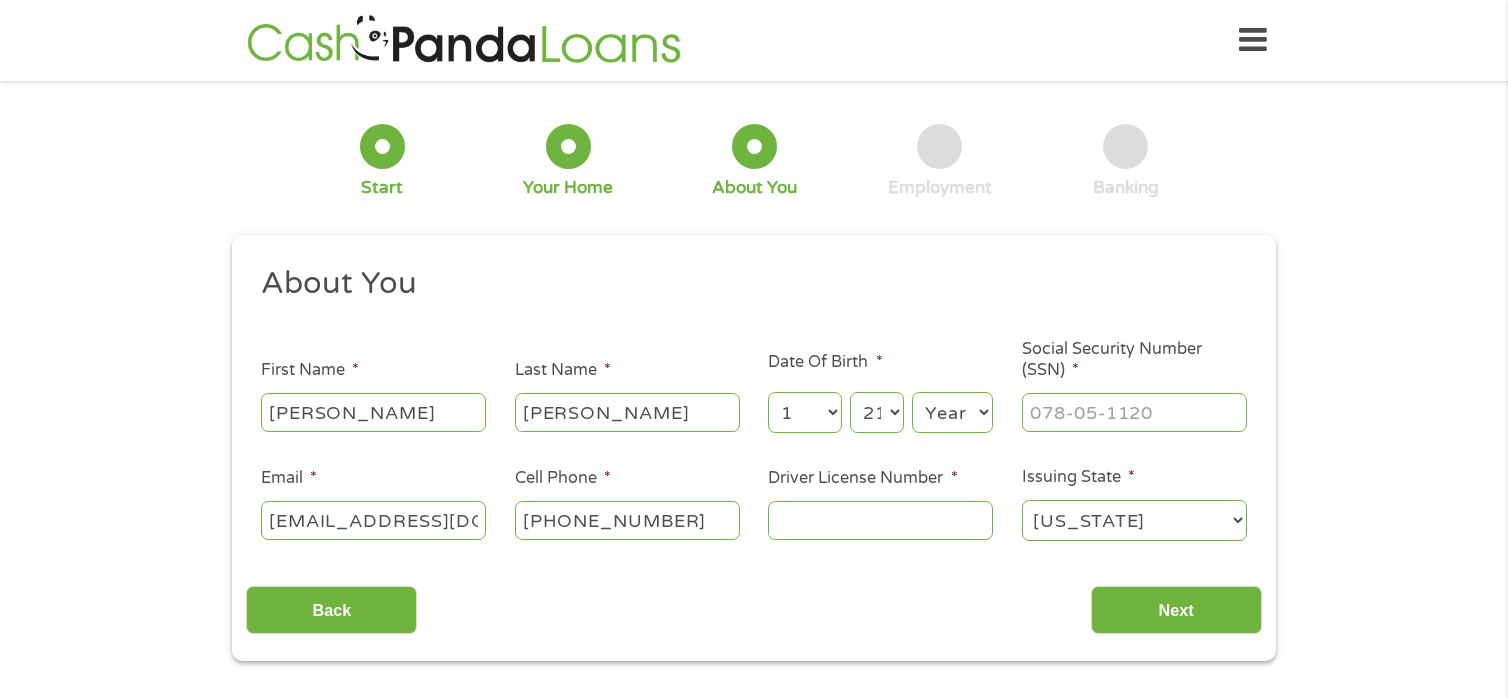 select on "1958" 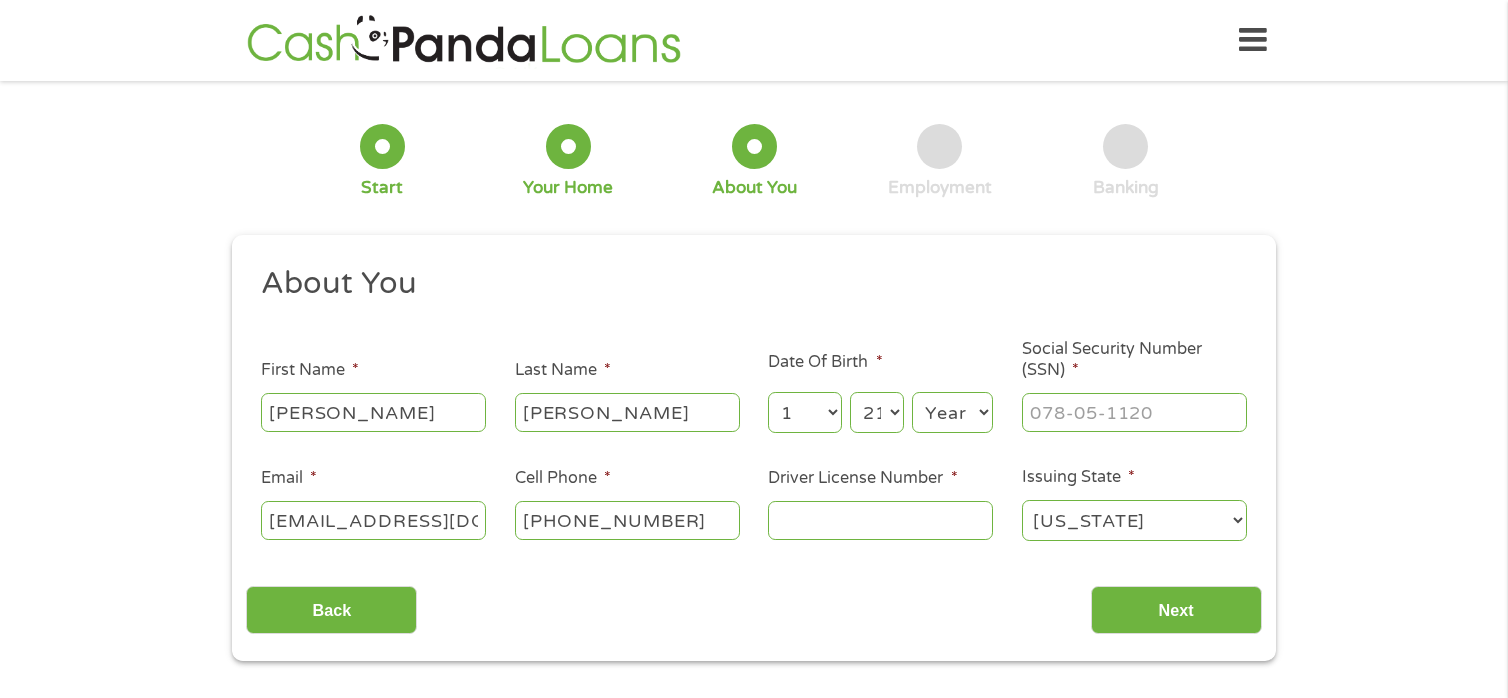 click on "Year [DATE] 2006 2005 2004 2003 2002 2001 2000 1999 1998 1997 1996 1995 1994 1993 1992 1991 1990 1989 1988 1987 1986 1985 1984 1983 1982 1981 1980 1979 1978 1977 1976 1975 1974 1973 1972 1971 1970 1969 1968 1967 1966 1965 1964 1963 1962 1961 1960 1959 1958 1957 1956 1955 1954 1953 1952 1951 1950 1949 1948 1947 1946 1945 1944 1943 1942 1941 1940 1939 1938 1937 1936 1935 1934 1933 1932 1931 1930 1929 1928 1927 1926 1925 1924 1923 1922 1921 1920" at bounding box center [952, 412] 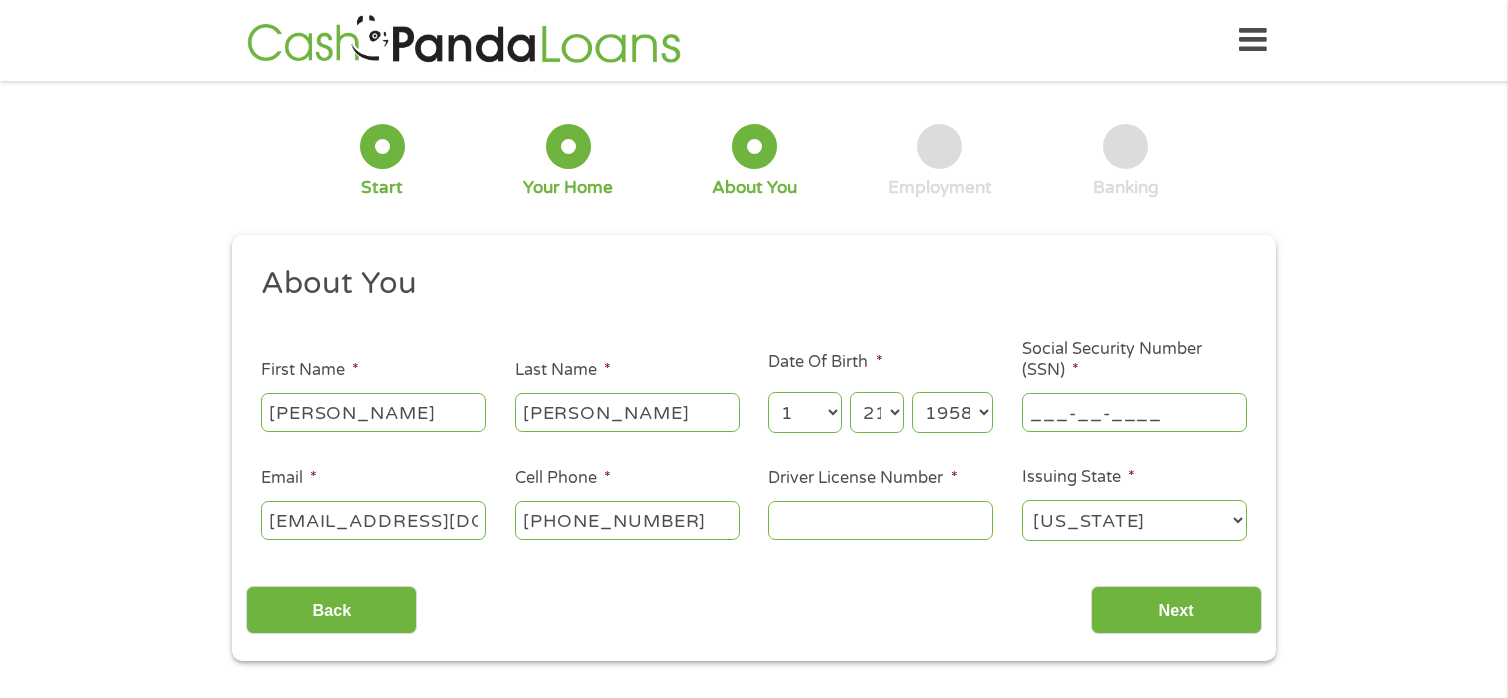 click on "___-__-____" at bounding box center [1134, 412] 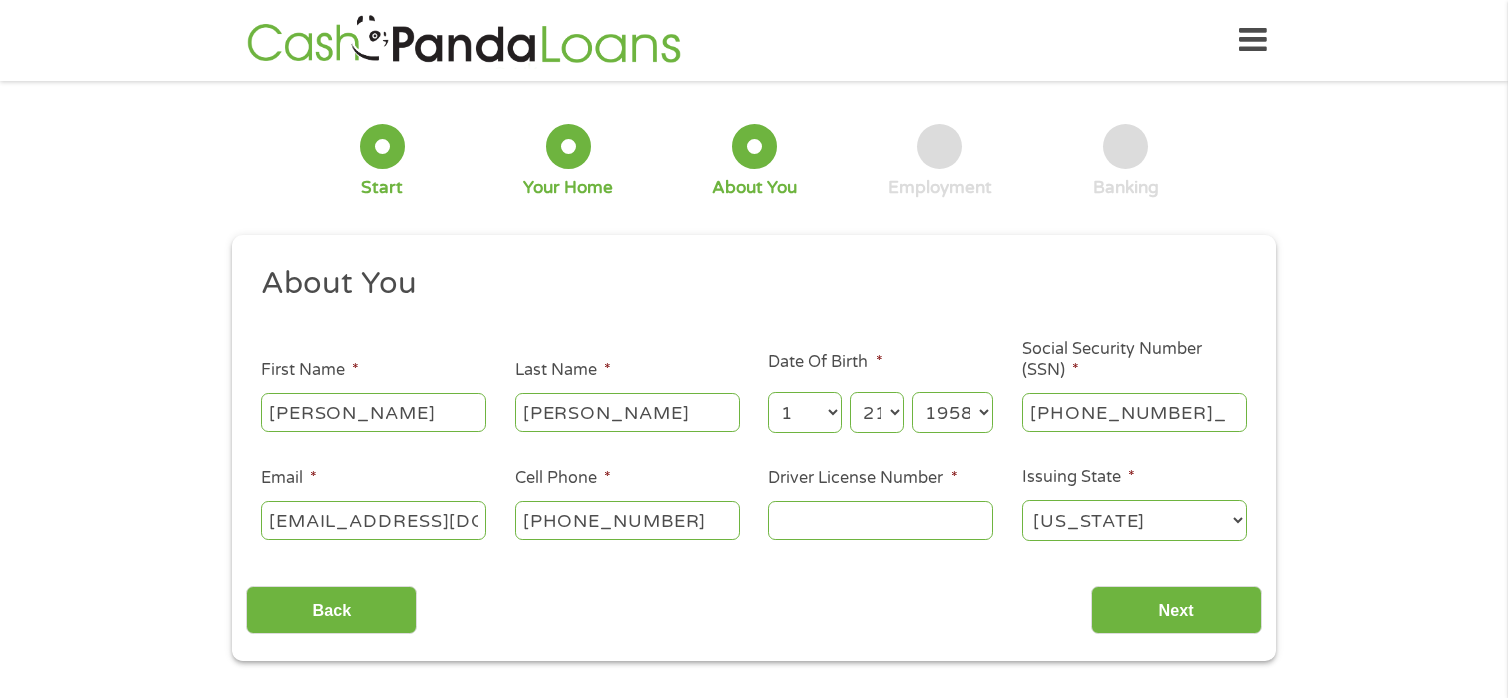 type on "244-13-7501" 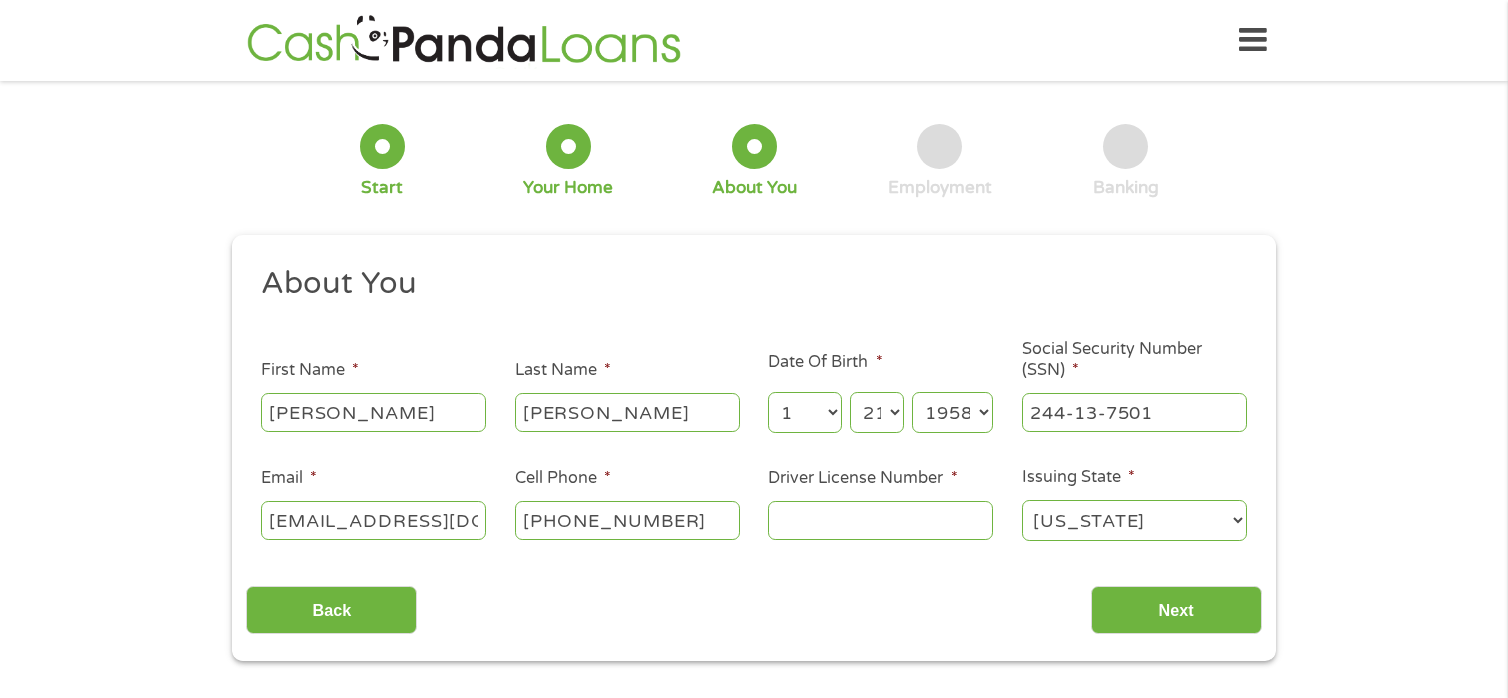 click on "Driver License Number *" at bounding box center [880, 520] 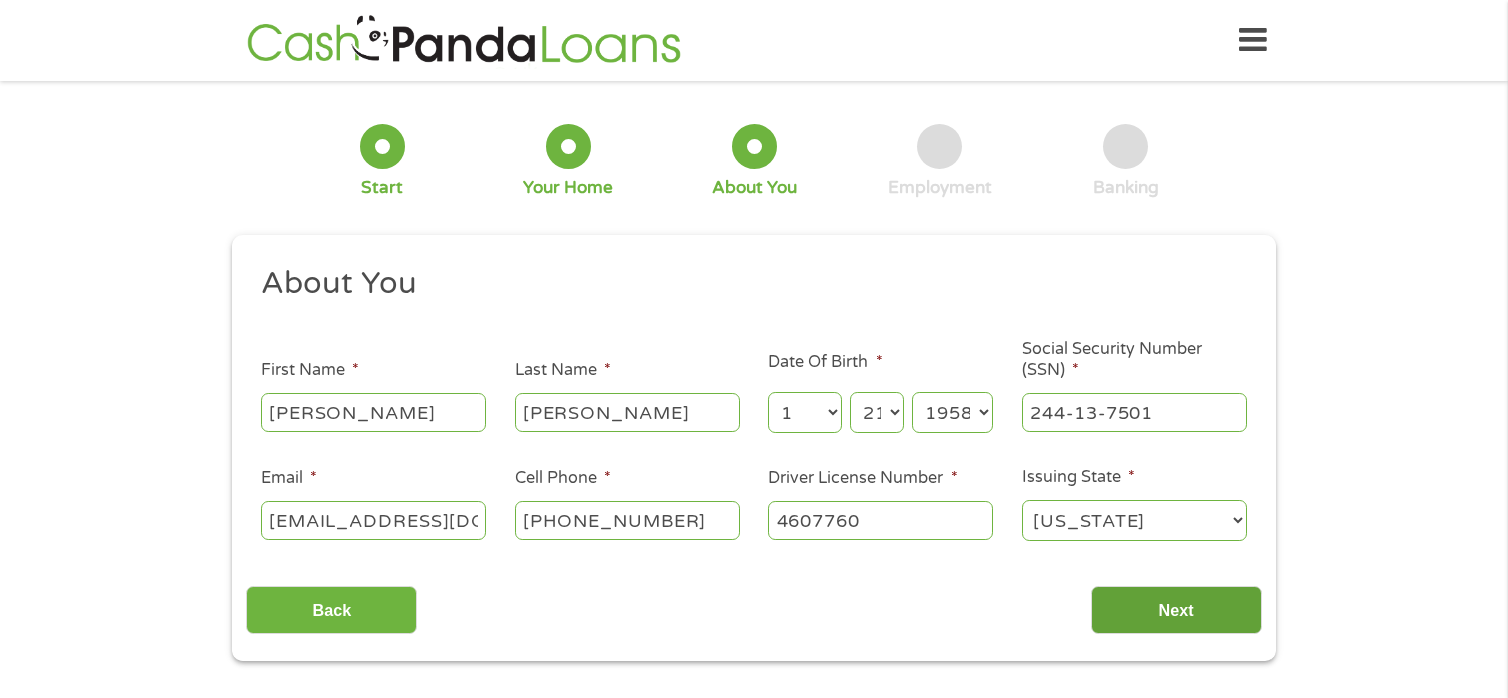 type on "4607760" 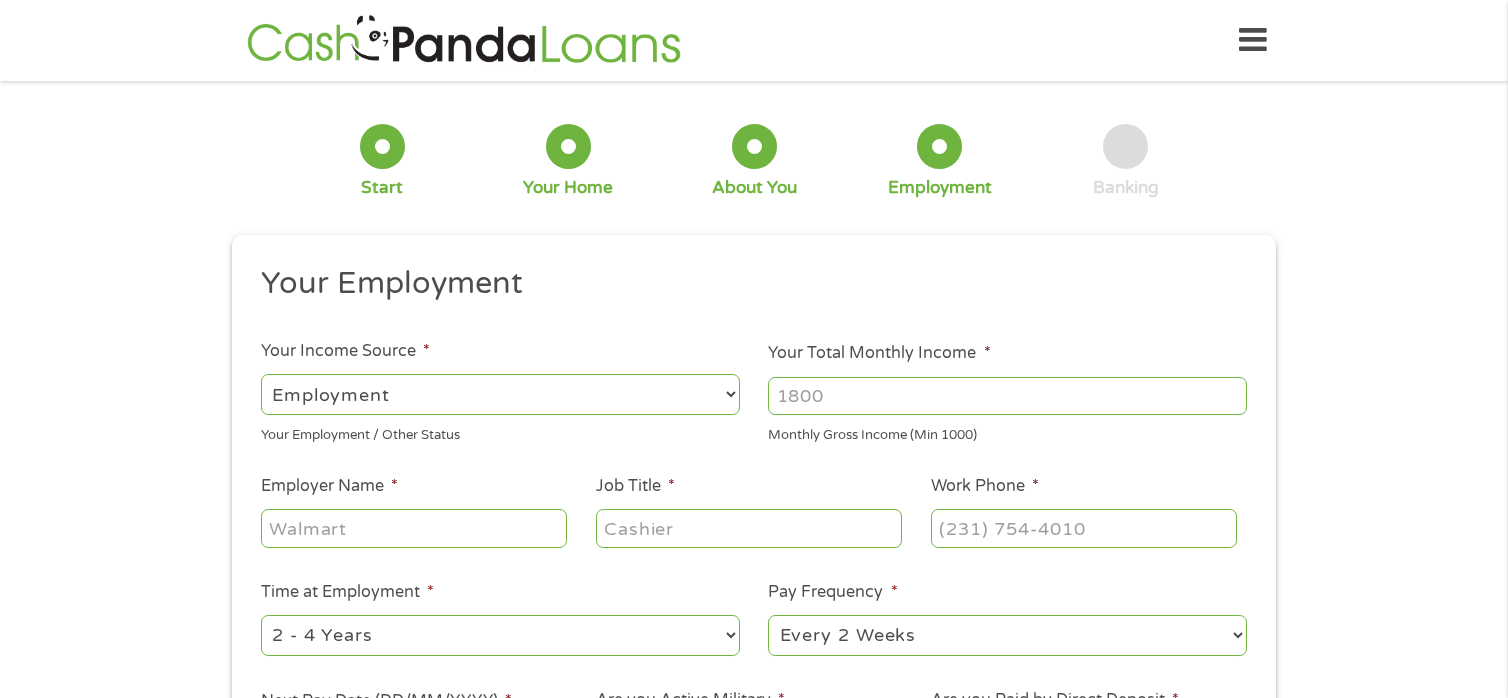 scroll, scrollTop: 8, scrollLeft: 8, axis: both 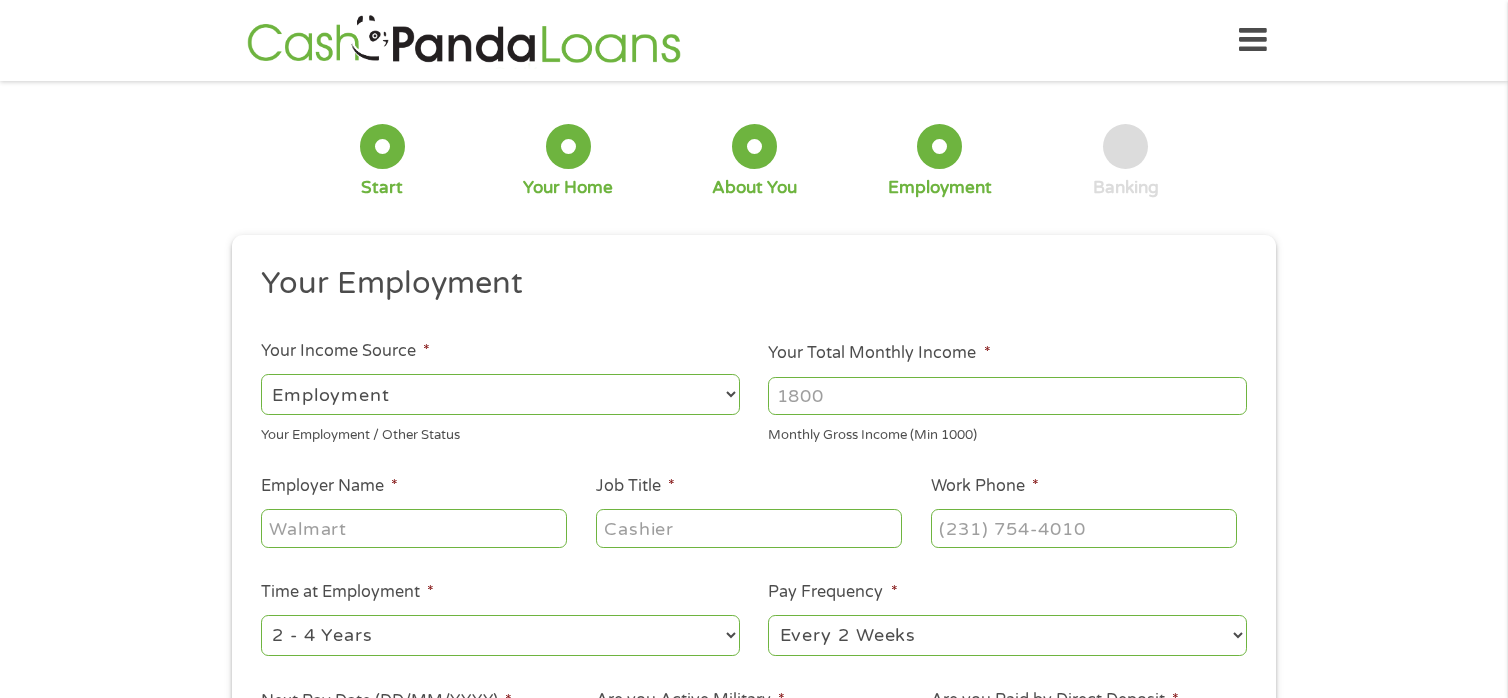 click on "--- Choose one --- Employment [DEMOGRAPHIC_DATA] Benefits" at bounding box center (500, 394) 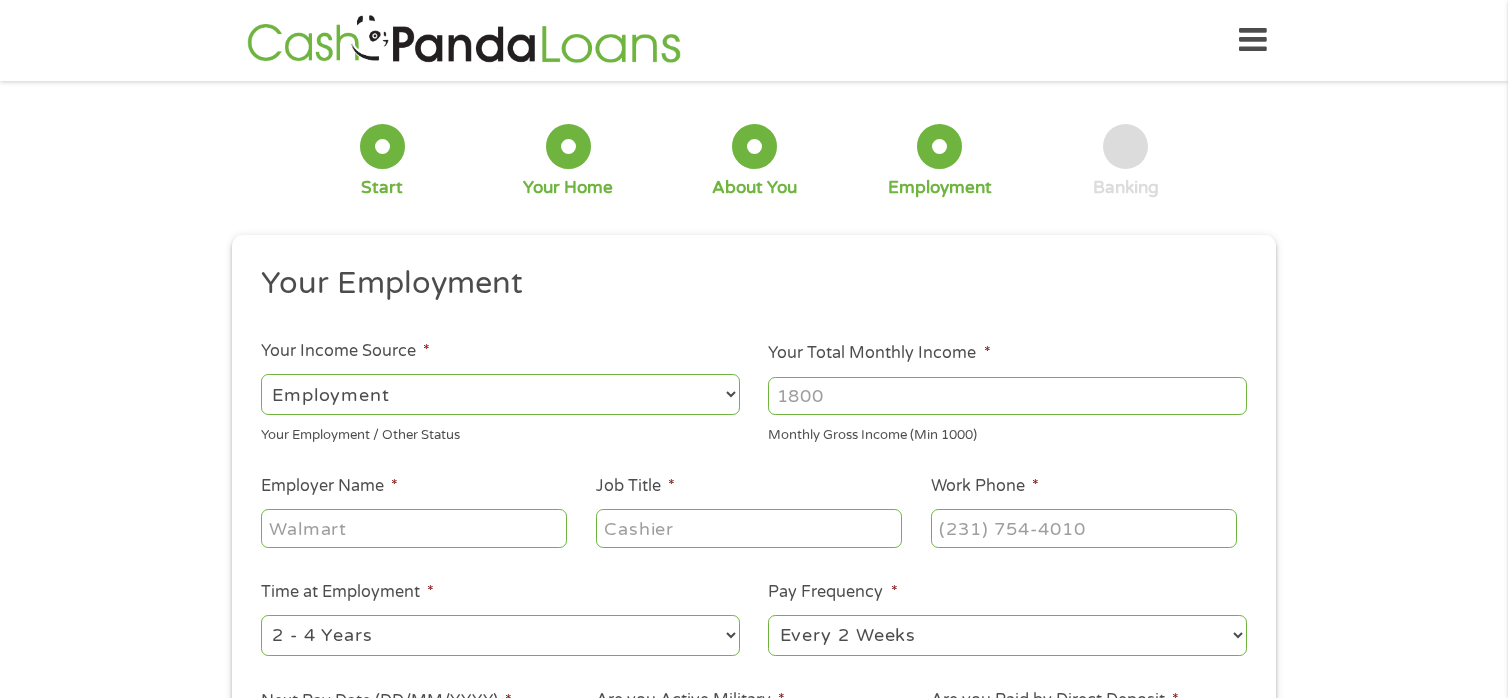 select on "selfEmployed" 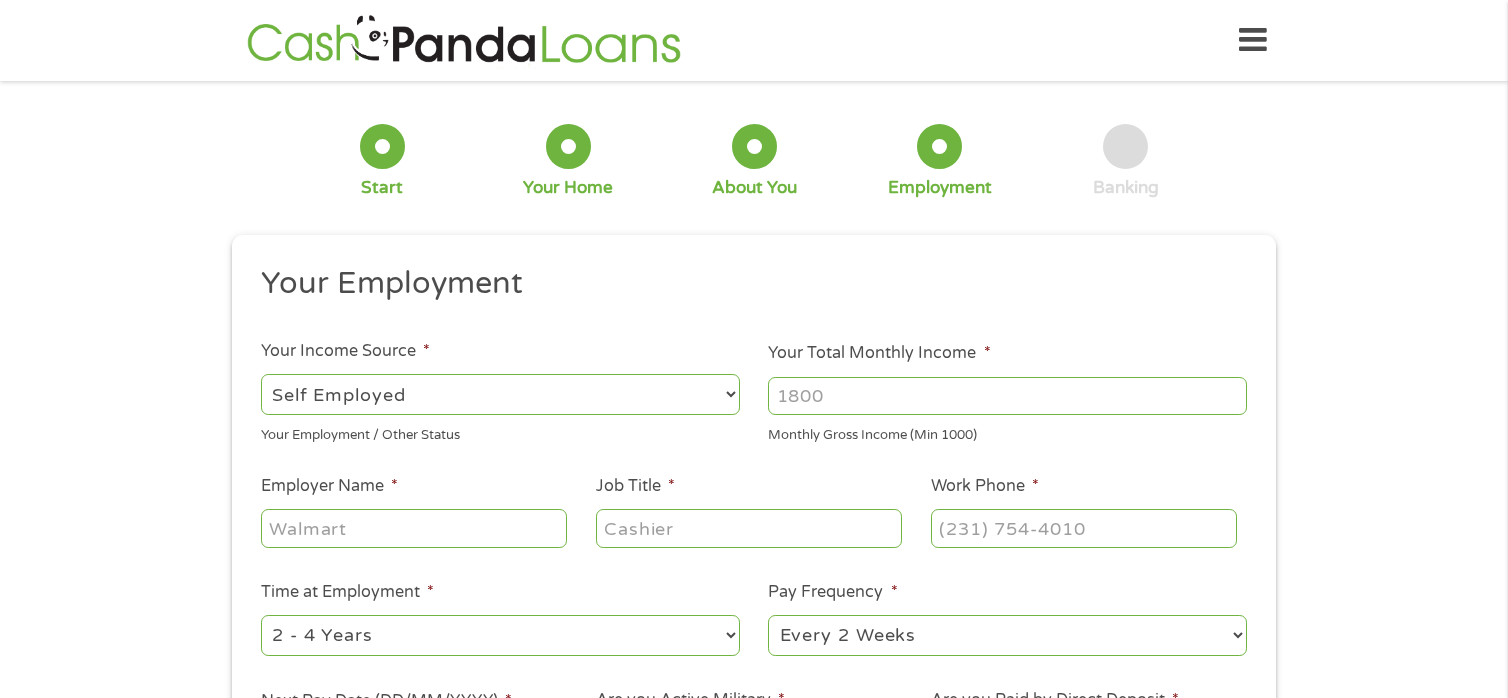 click on "--- Choose one --- Employment [DEMOGRAPHIC_DATA] Benefits" at bounding box center (500, 394) 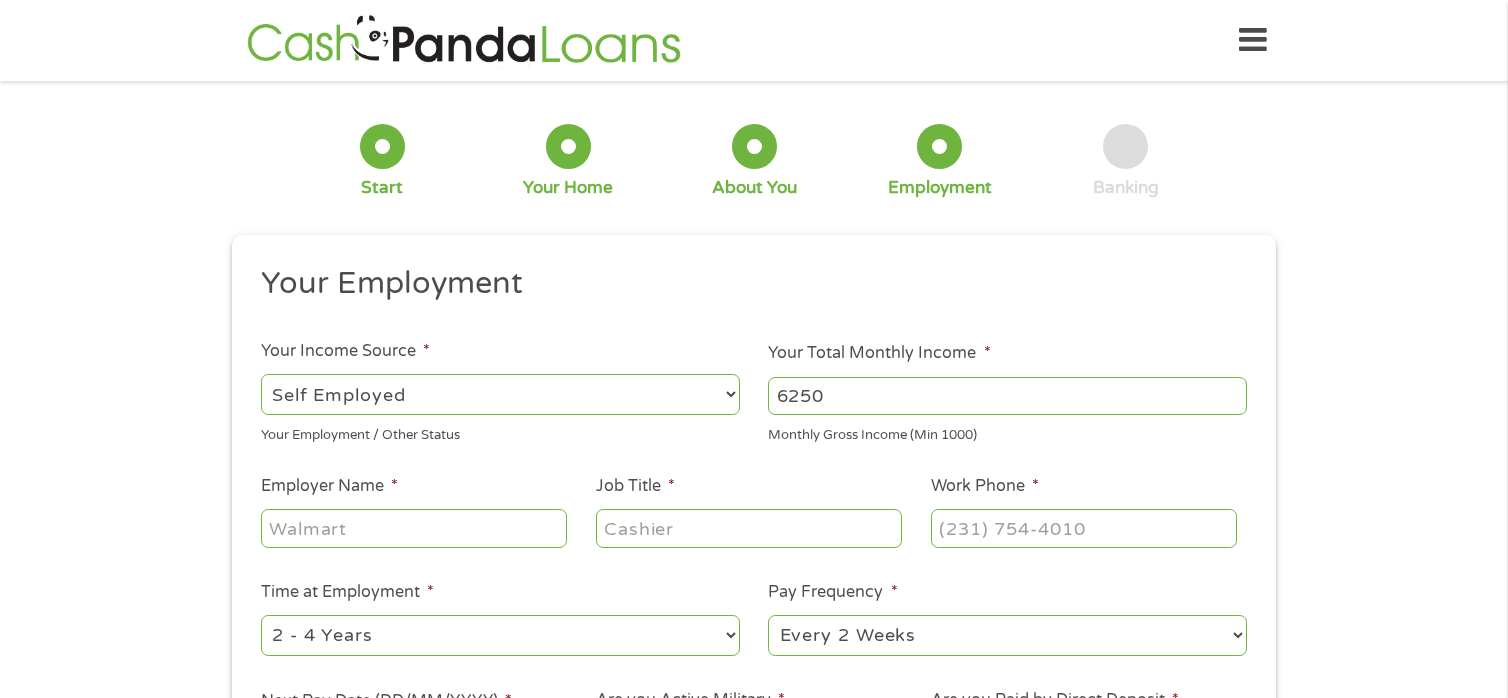 type on "6250" 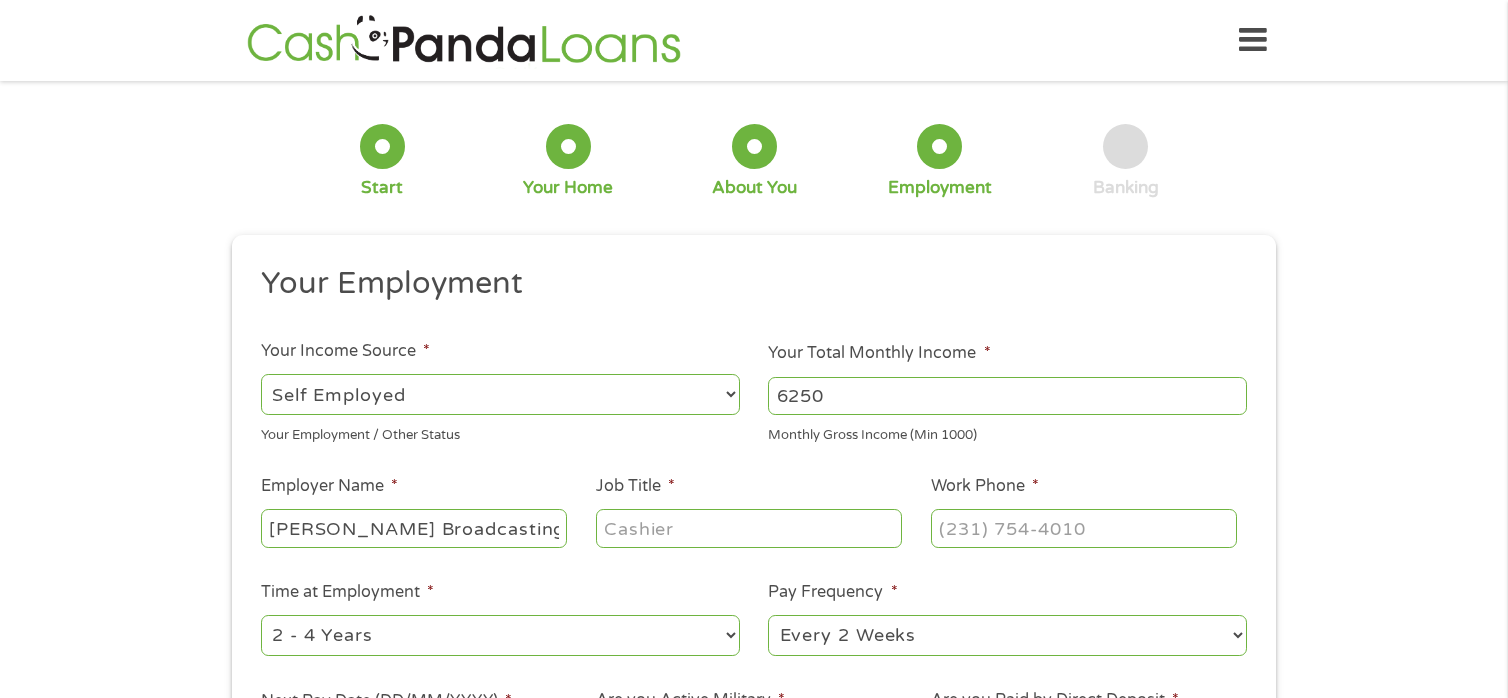 scroll, scrollTop: 0, scrollLeft: 12, axis: horizontal 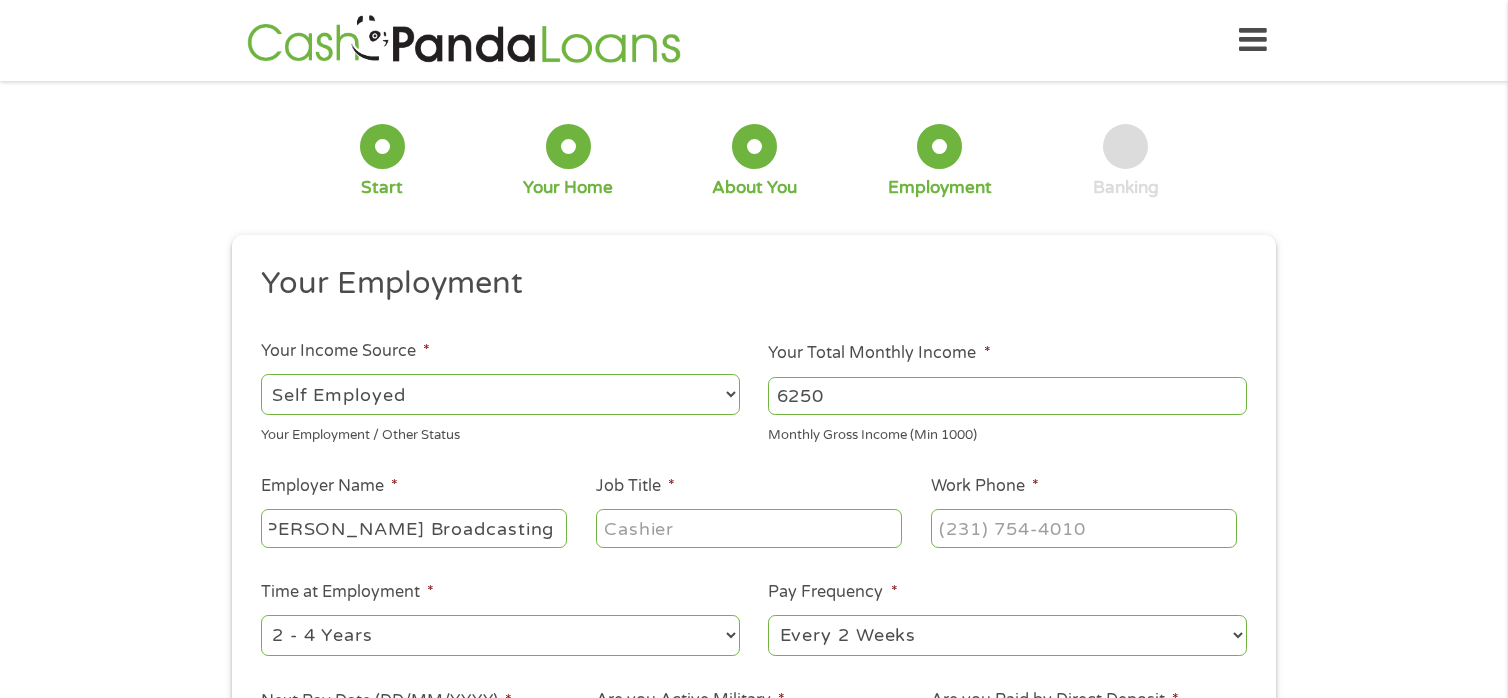type on "[PERSON_NAME] Broadcasting Group Inc" 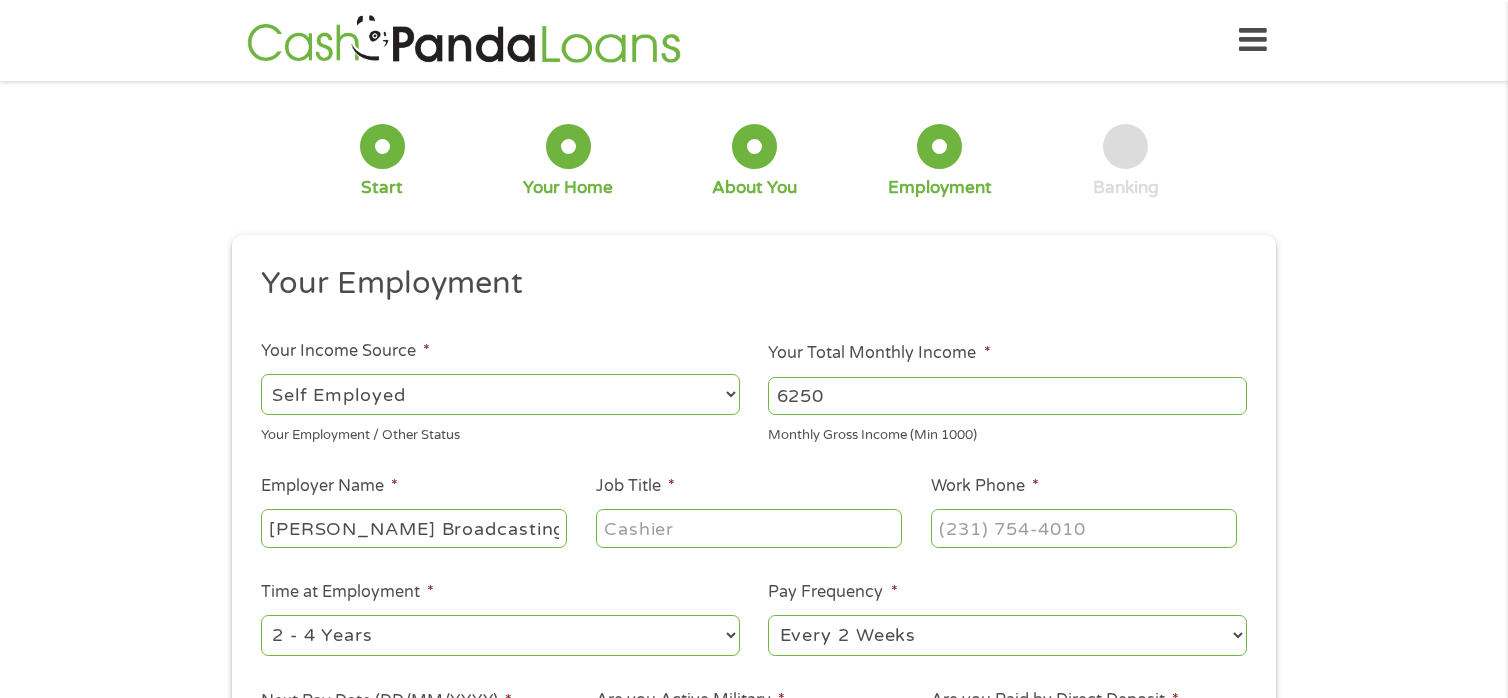 click on "Job Title *" at bounding box center (749, 528) 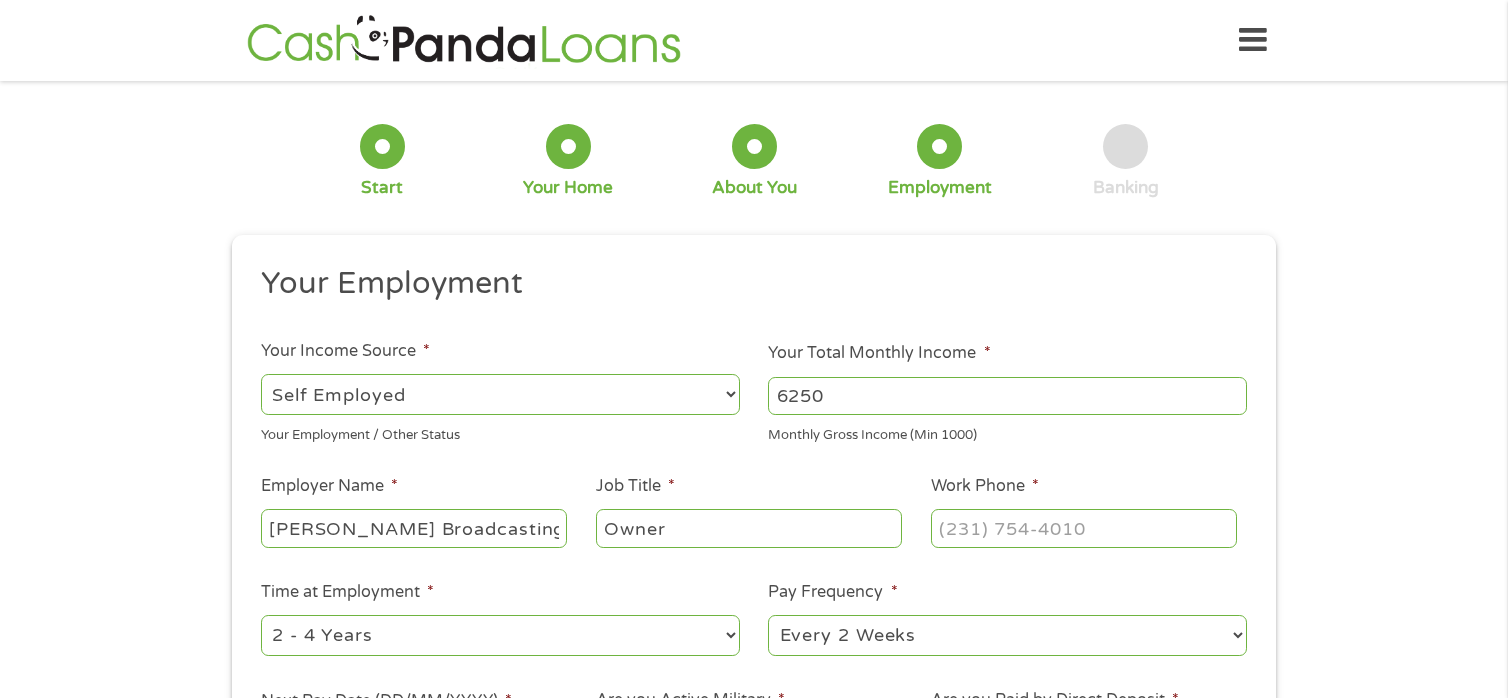 type on "Owner" 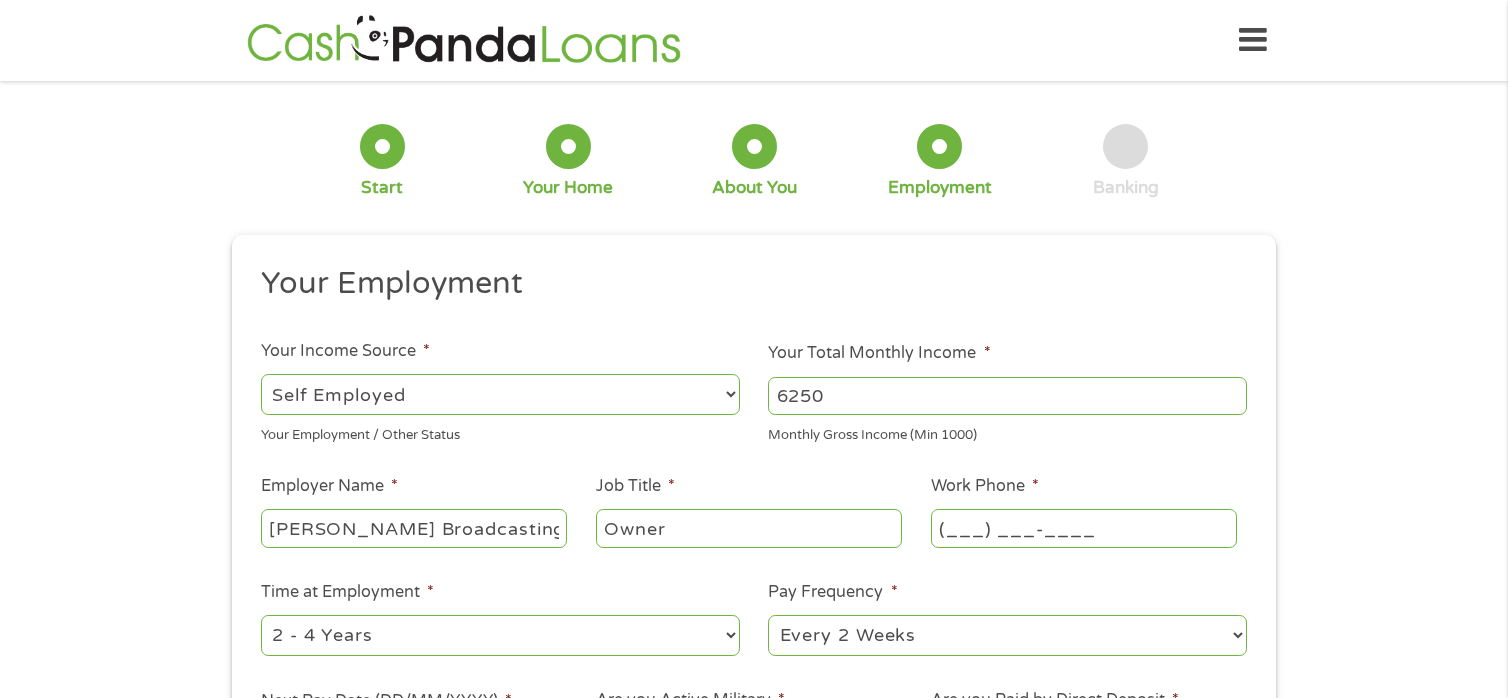 click on "(___) ___-____" at bounding box center [1084, 528] 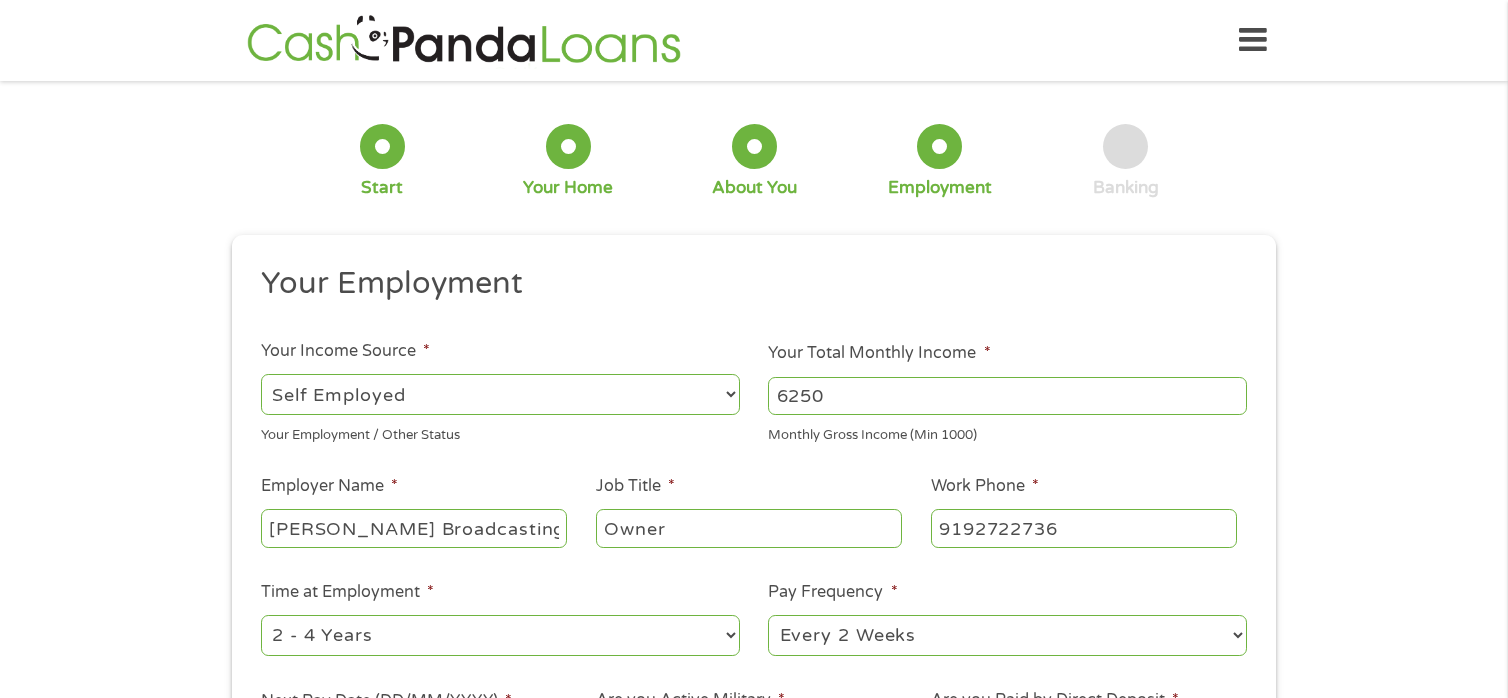 type on "[PHONE_NUMBER]" 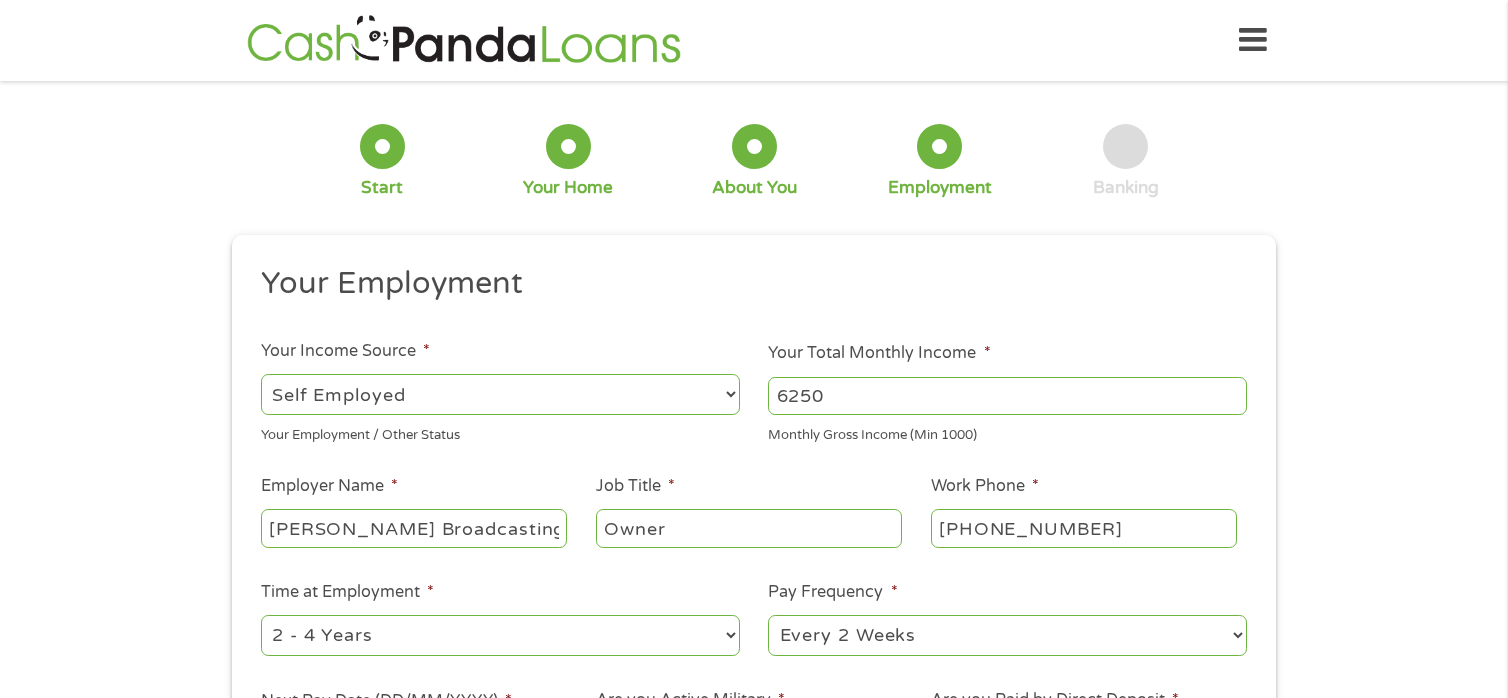 click on "--- Choose one --- 1 Year or less 1 - 2 Years 2 - 4 Years Over 4 Years" at bounding box center [500, 635] 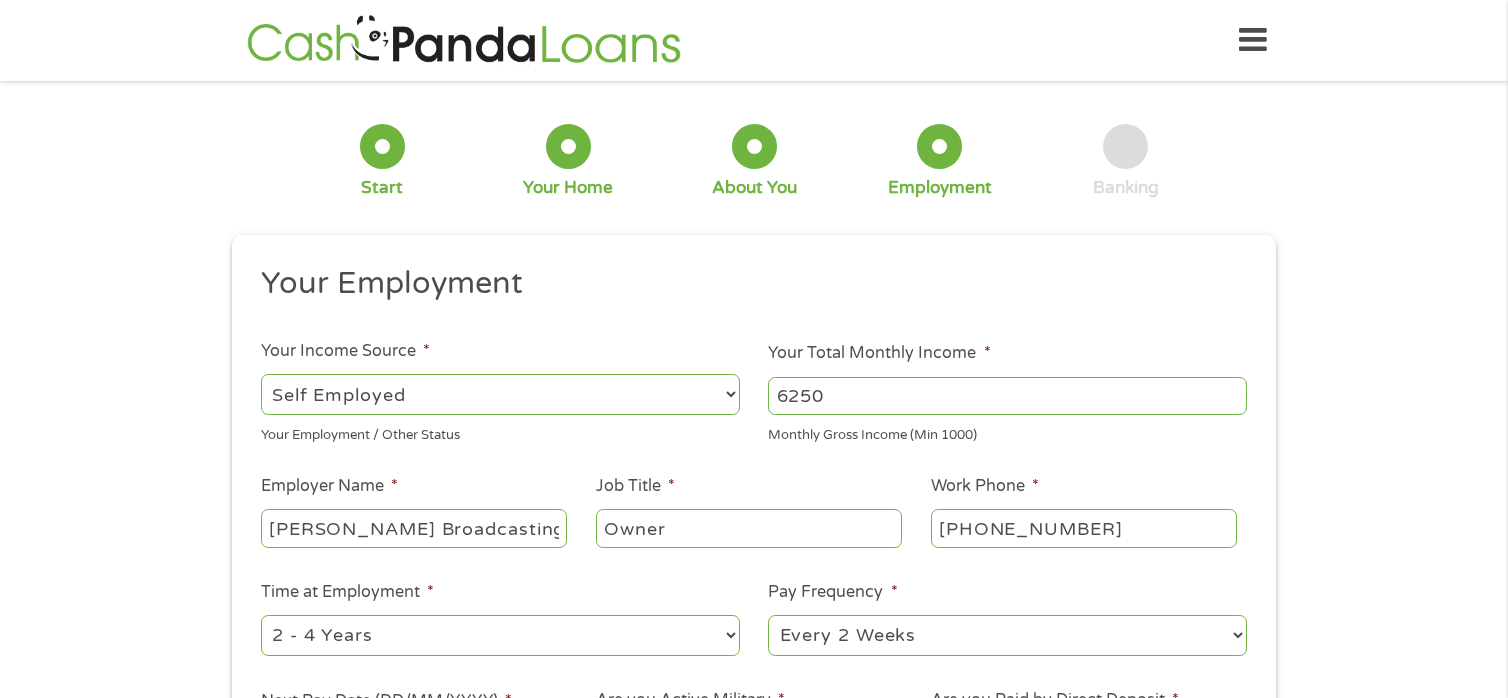 select on "60months" 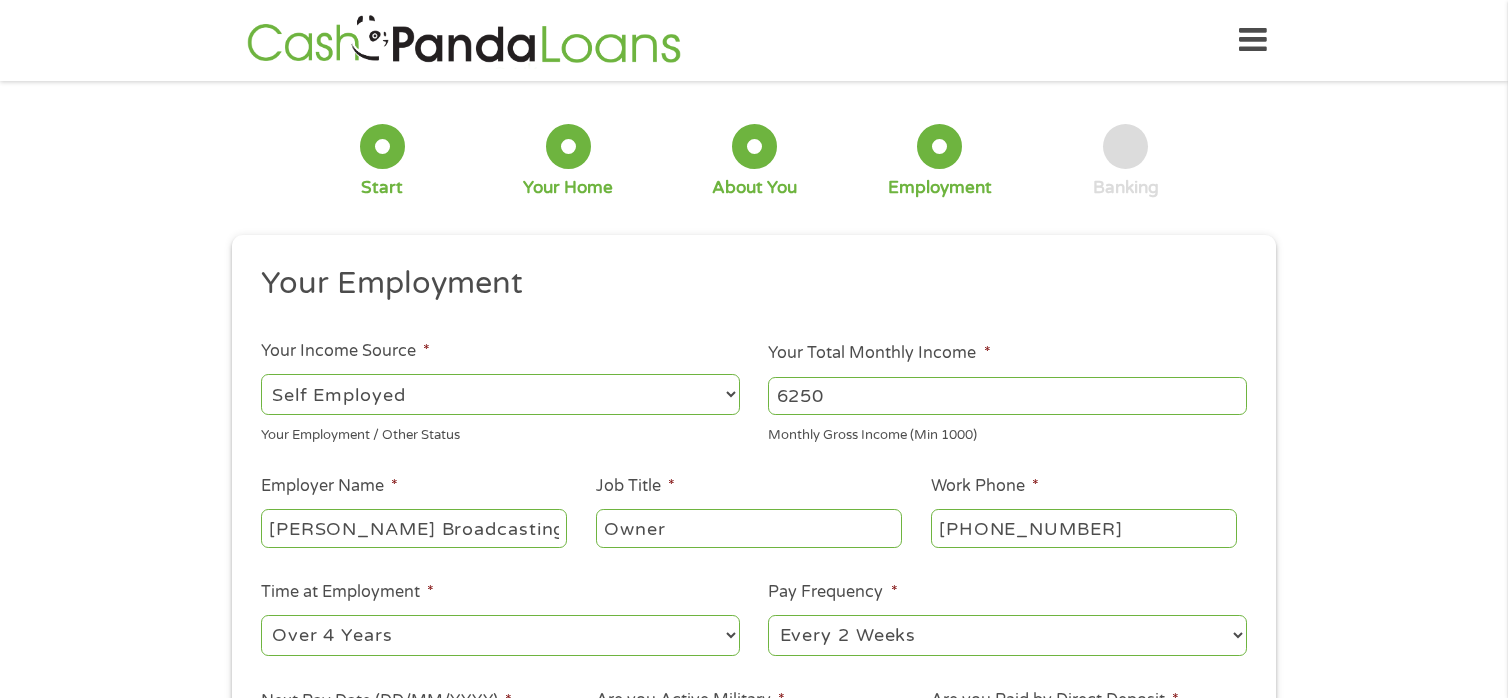 click on "--- Choose one --- 1 Year or less 1 - 2 Years 2 - 4 Years Over 4 Years" at bounding box center [500, 635] 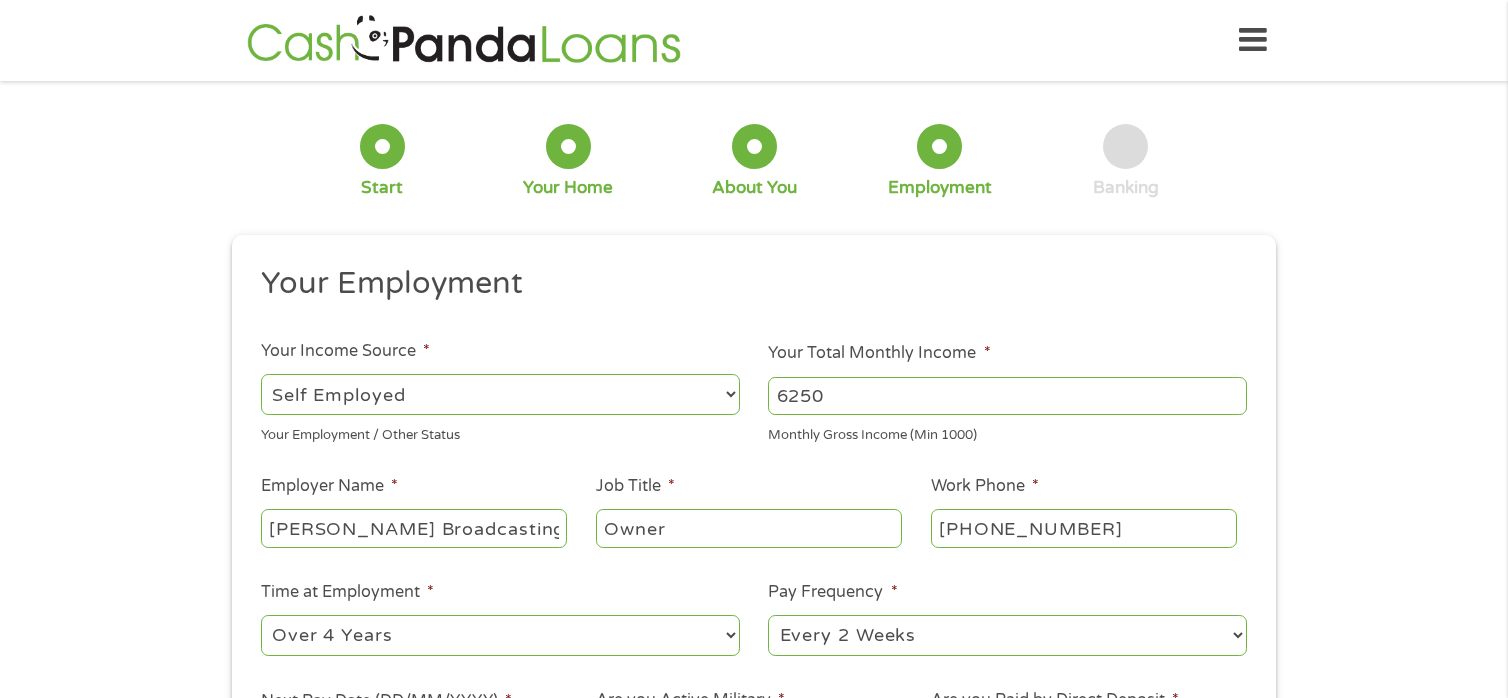 click on "--- Choose one --- Every 2 Weeks Every Week Monthly Semi-Monthly" at bounding box center (1007, 635) 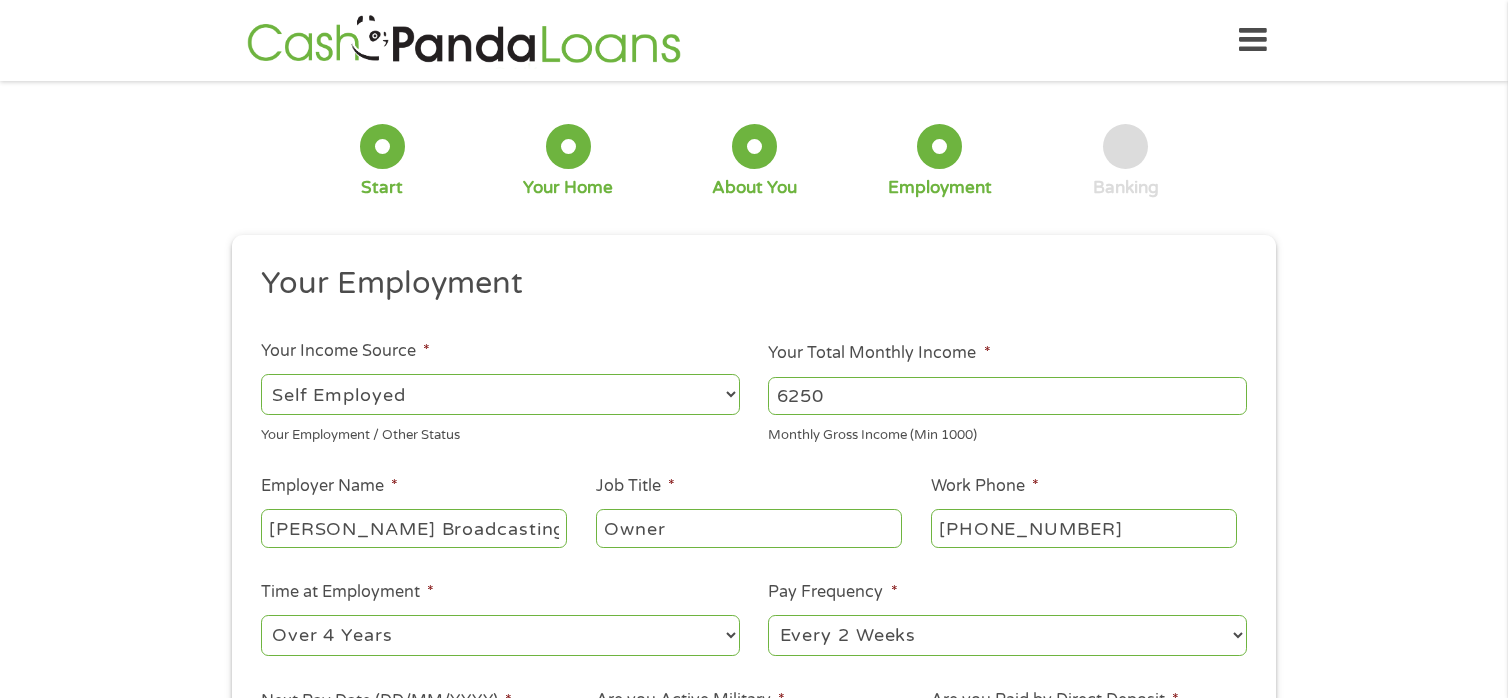 click on "--- Choose one --- Every 2 Weeks Every Week Monthly Semi-Monthly" at bounding box center (1007, 635) 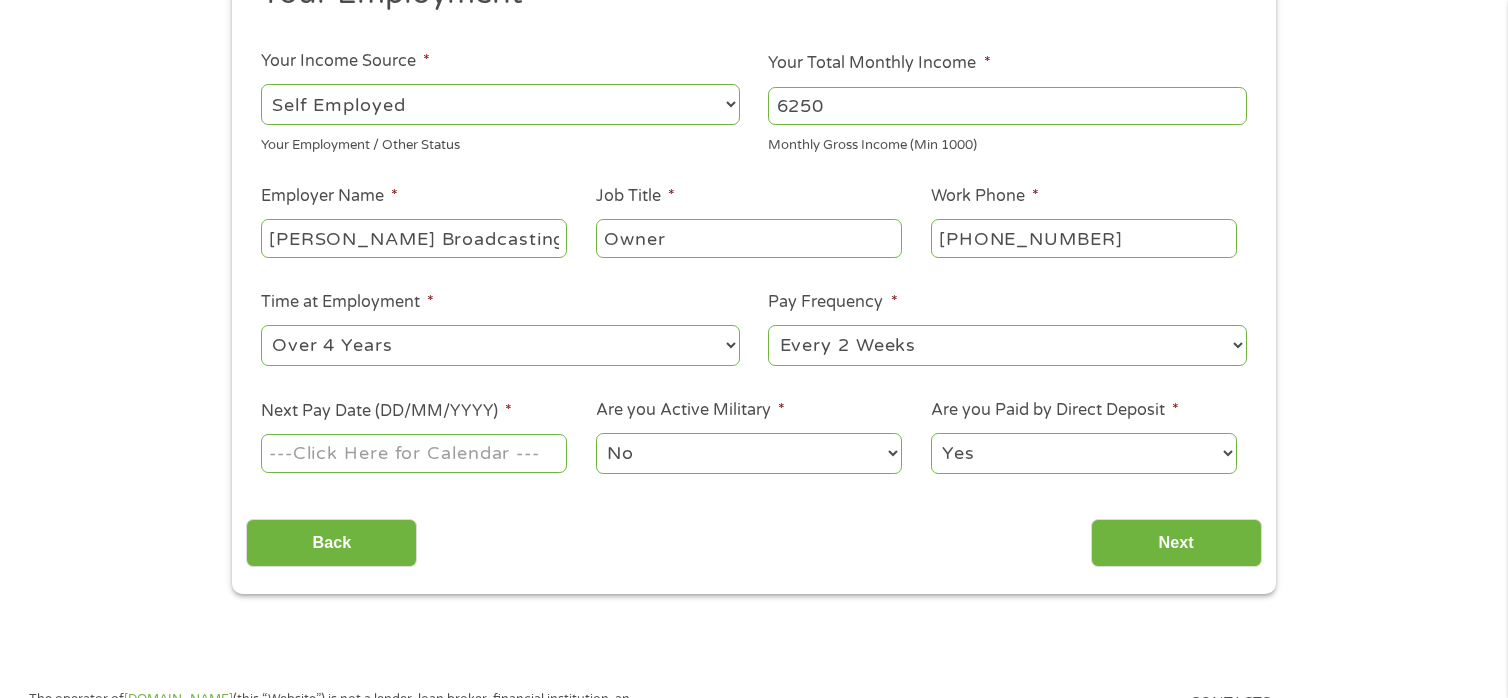 scroll, scrollTop: 300, scrollLeft: 0, axis: vertical 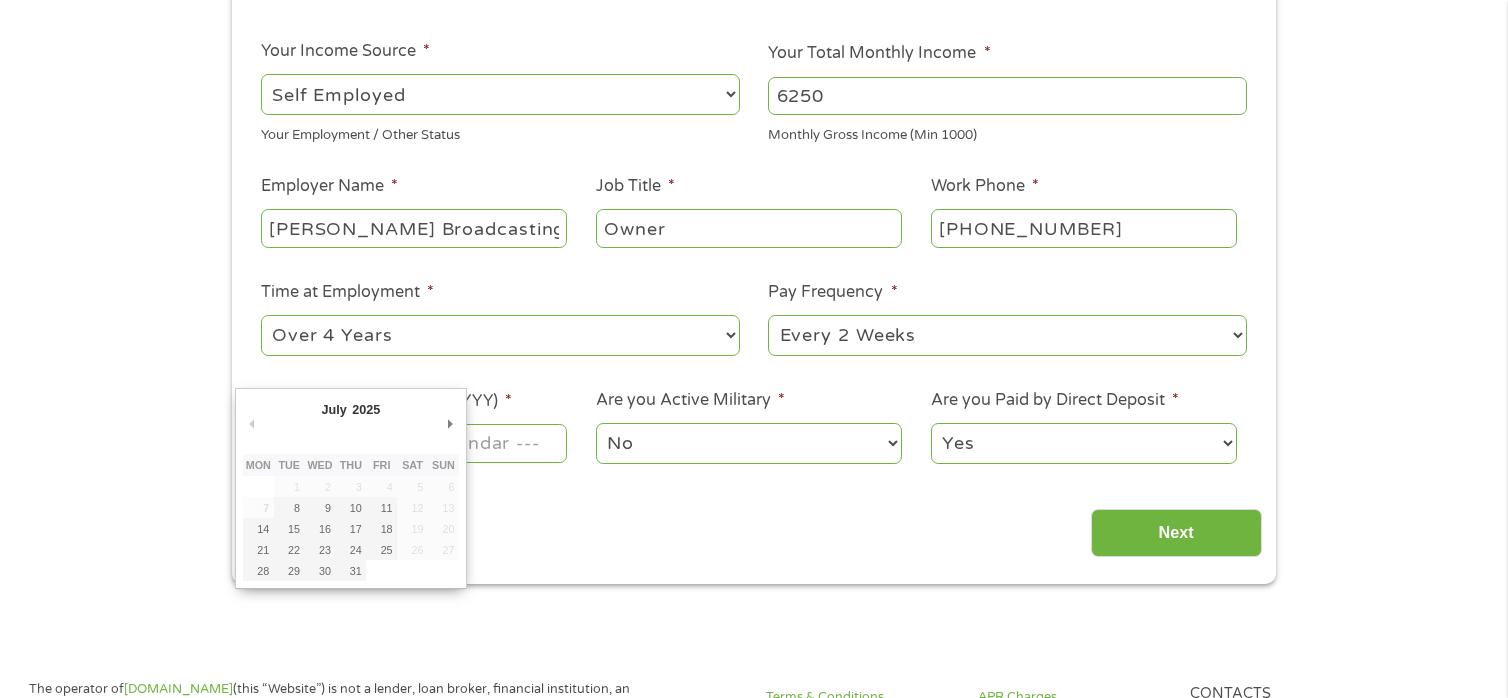 click on "Home   Get Loan Offer   How it works   FAQs   Blog   Cash Loans   Quick Loans   Online Loans   Payday Loans   Cash Advances   Préstamos   Paycheck Loans Near Me   Artificial Intelligence Loans   Contact Us                     1         Start   2         Your Home   3         About You   4         Employment   5         Banking   6
This field is hidden when viewing the form gclid EAIaIQobChMIr_eDwp-rjgMVyaRaBR0xcQbqEAAYAiAAEgKwc_D_BwE This field is hidden when viewing the form Referrer [URL][DOMAIN_NAME] This field is hidden when viewing the form Source adwords This field is hidden when viewing the form Campaign" at bounding box center [754, 884] 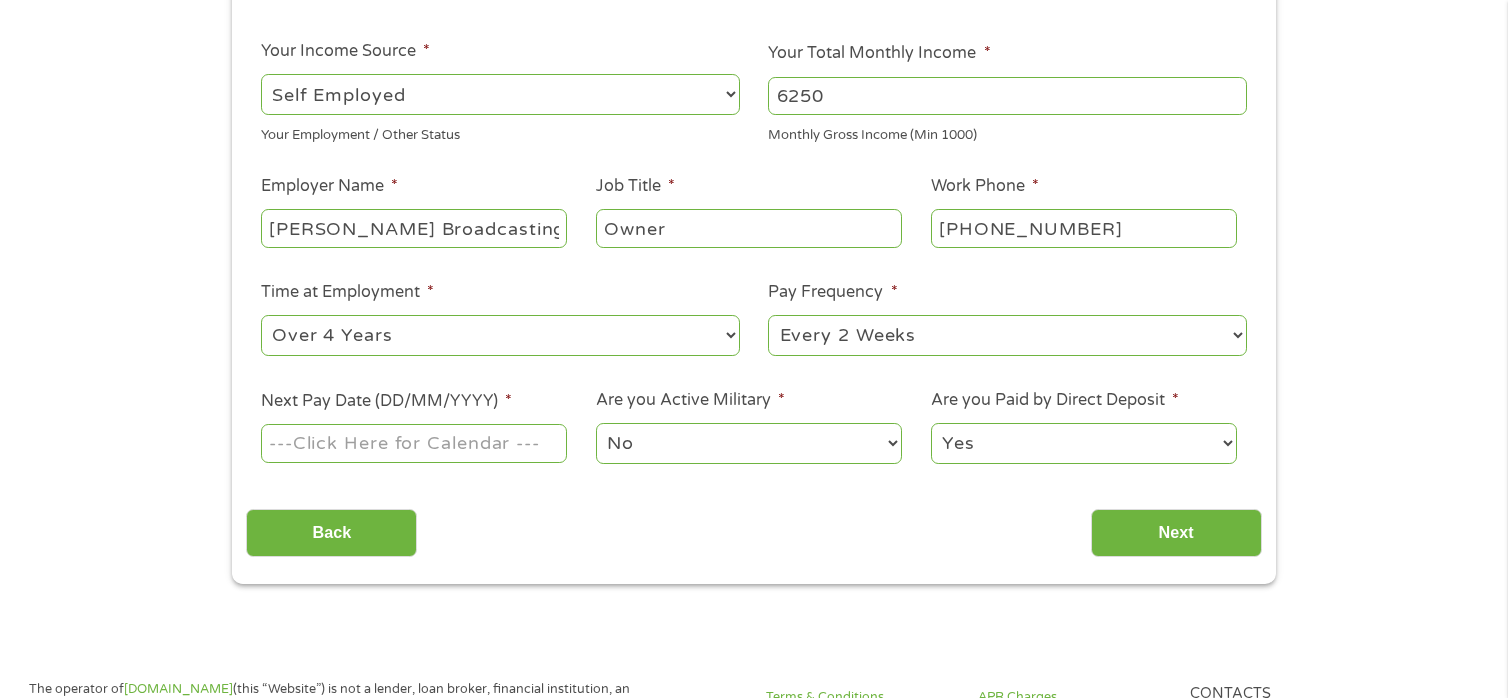 click on "Next Pay Date (DD/MM/YYYY) *" at bounding box center (414, 443) 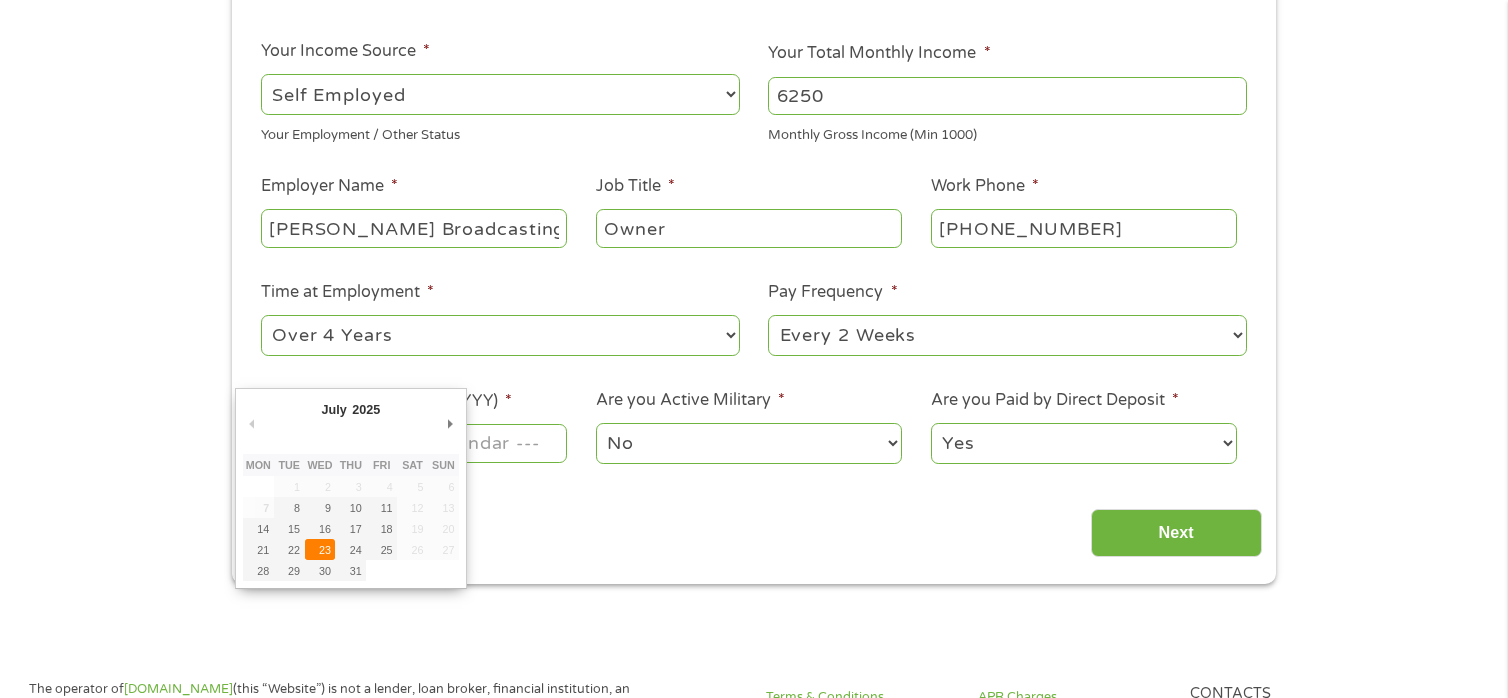 type on "[DATE]" 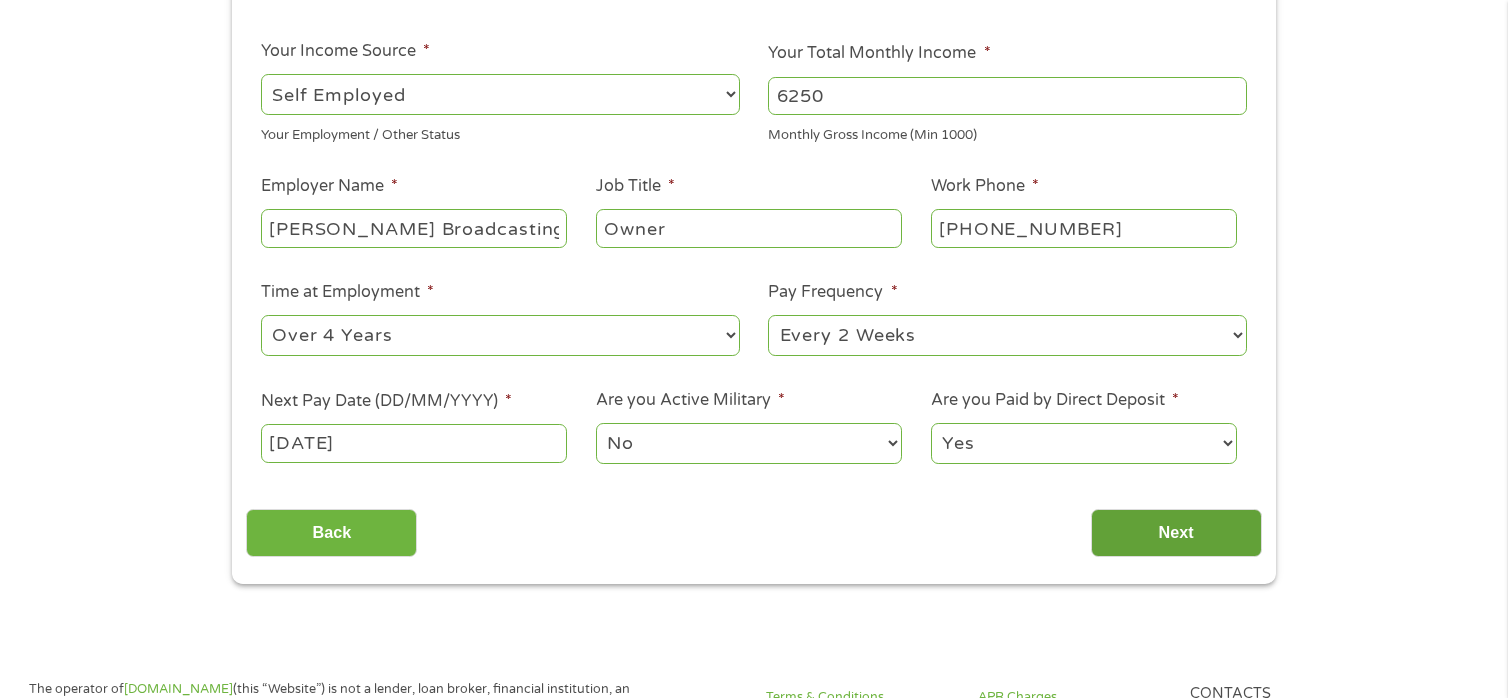 click on "Next" at bounding box center [1176, 533] 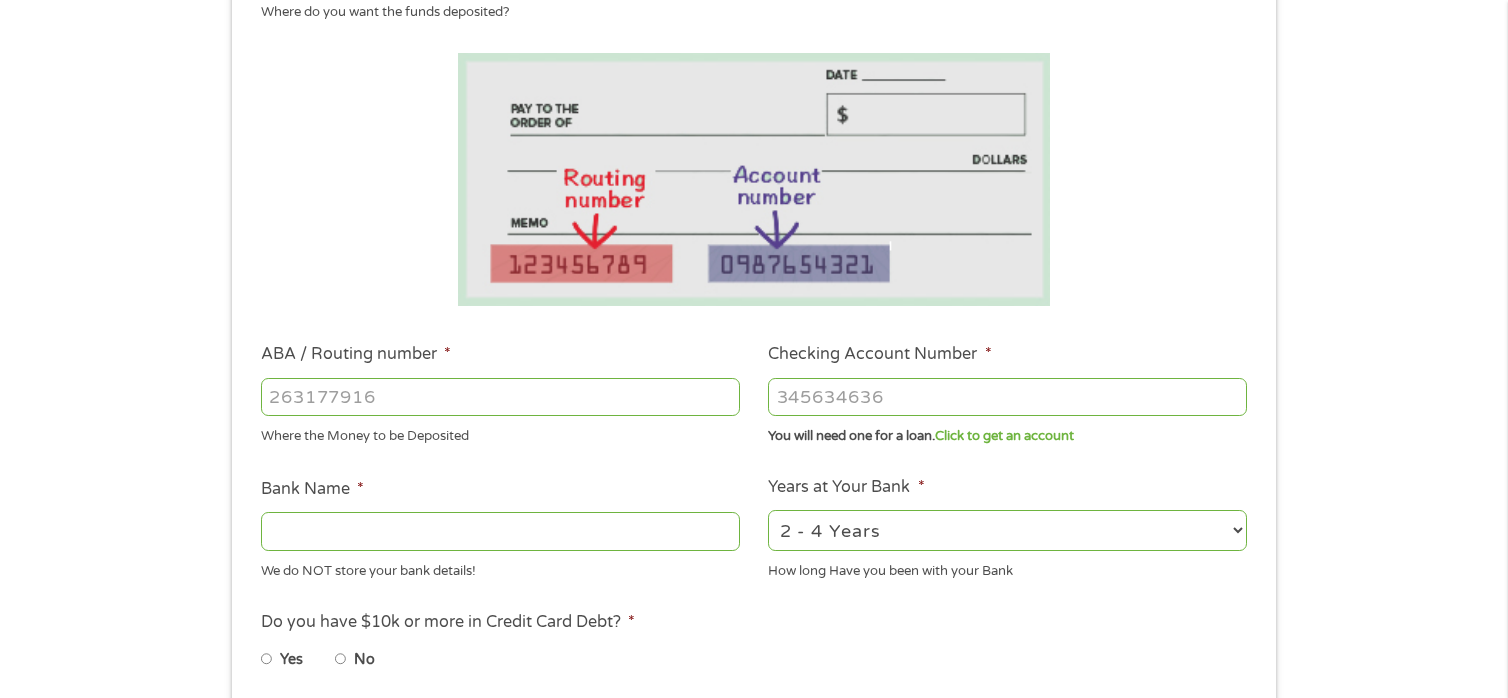 scroll, scrollTop: 8, scrollLeft: 8, axis: both 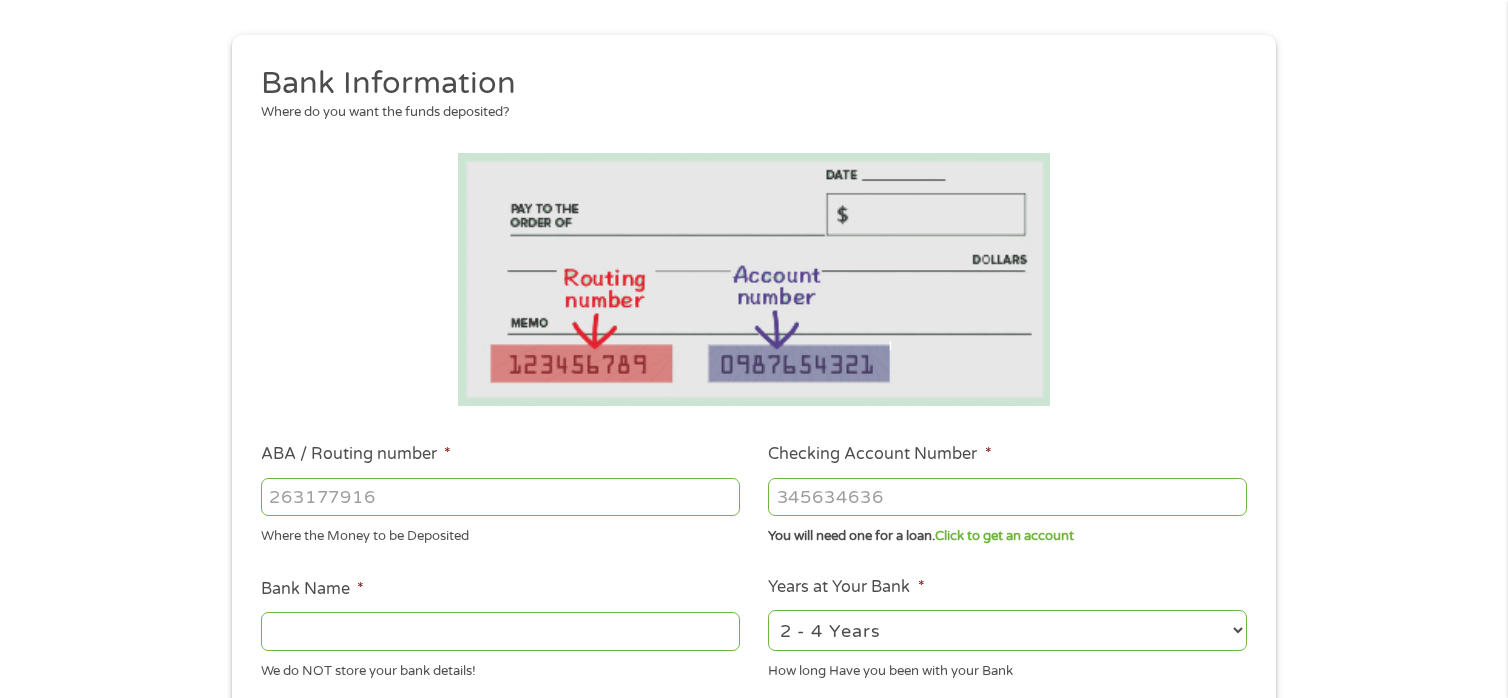 click on "ABA / Routing number *" at bounding box center (500, 497) 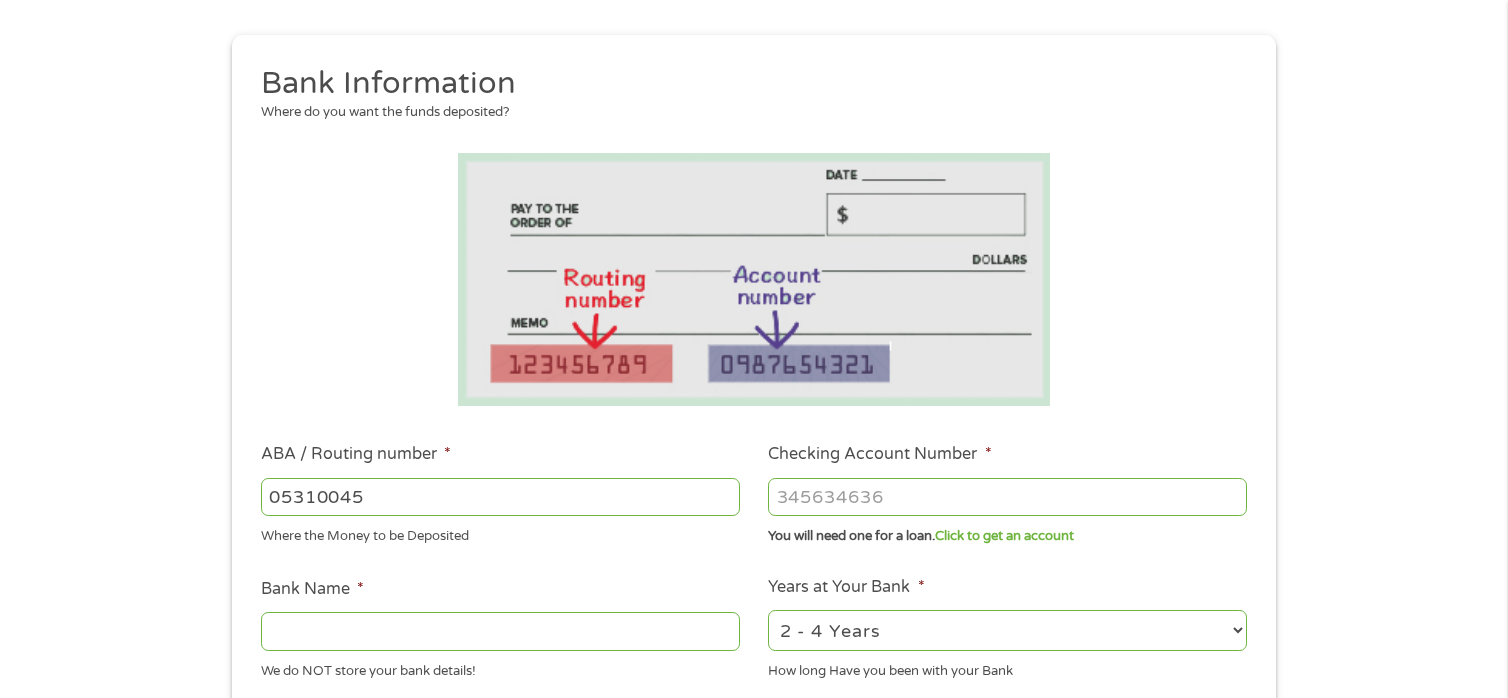 type on "053100452" 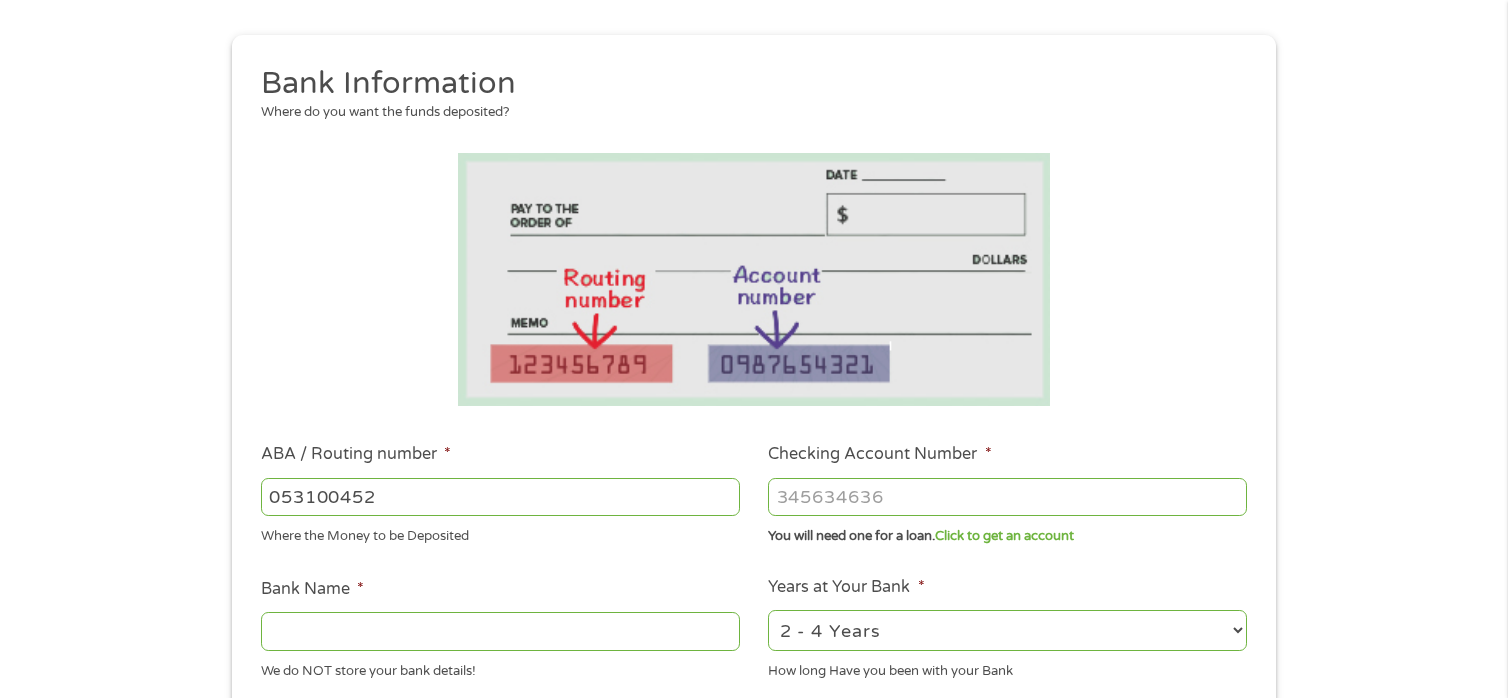 type on "MECHANICS  FARMERS BANK" 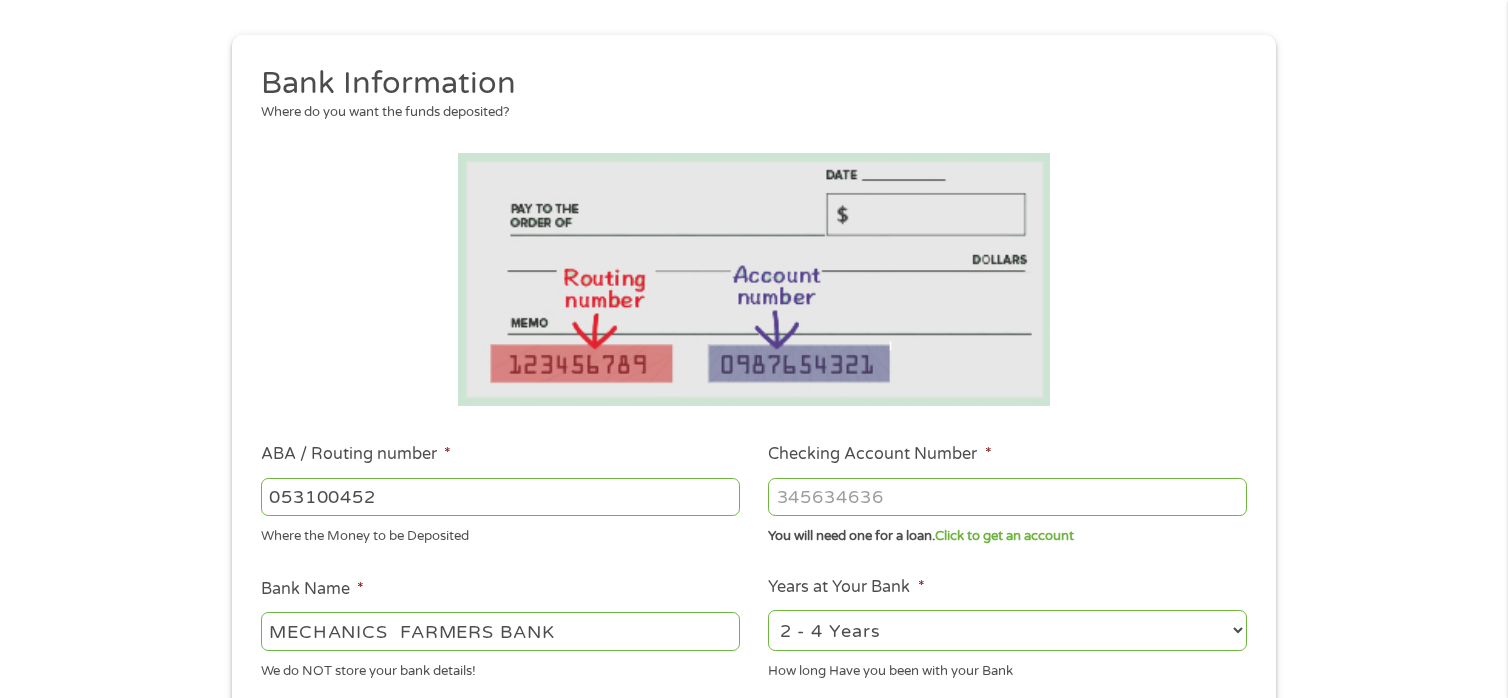 type on "053100452" 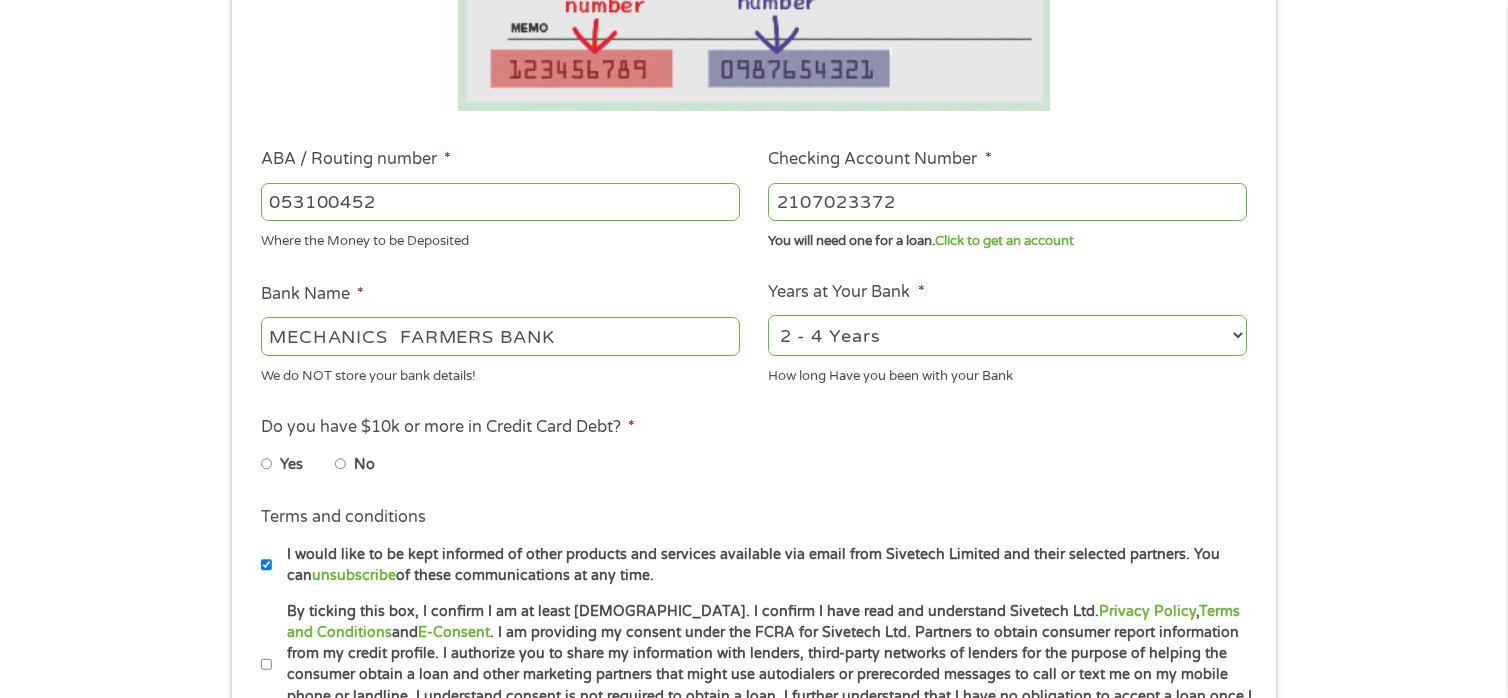 scroll, scrollTop: 500, scrollLeft: 0, axis: vertical 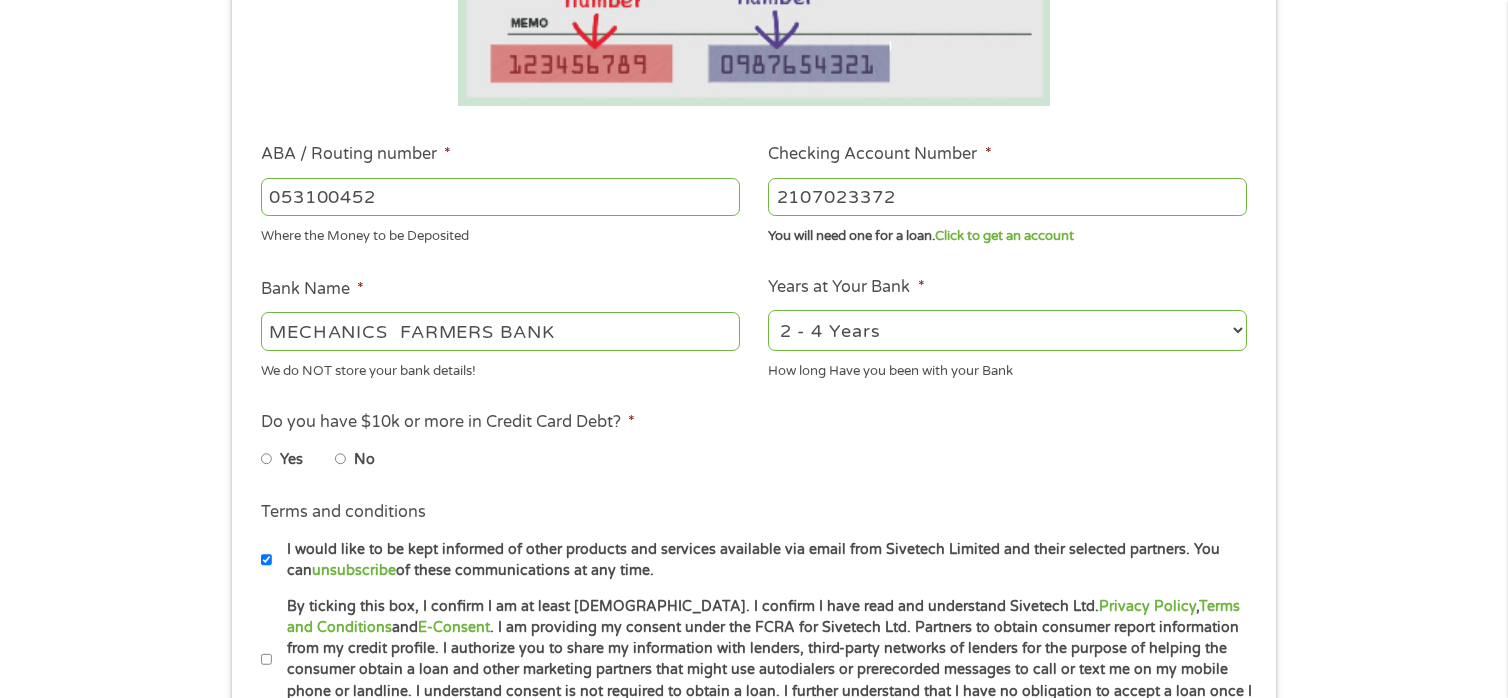 type on "2107023372" 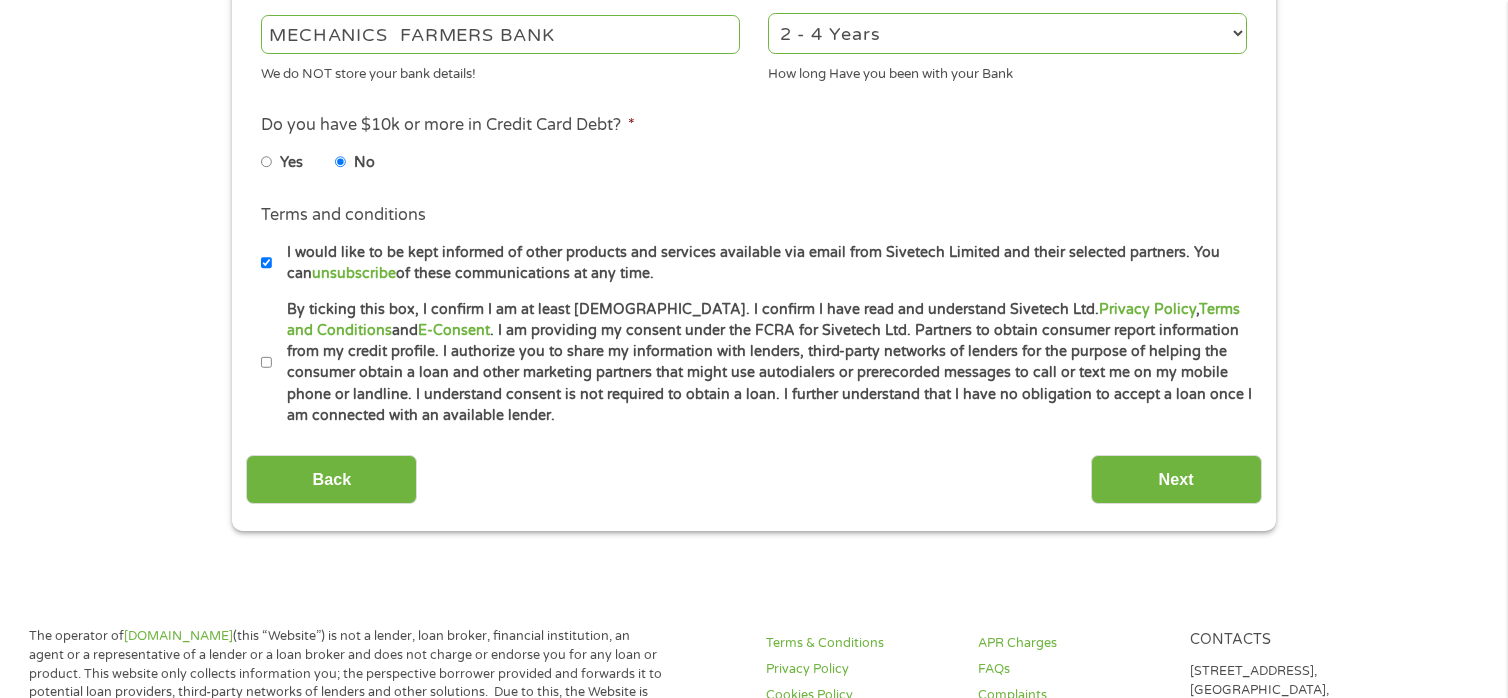 scroll, scrollTop: 800, scrollLeft: 0, axis: vertical 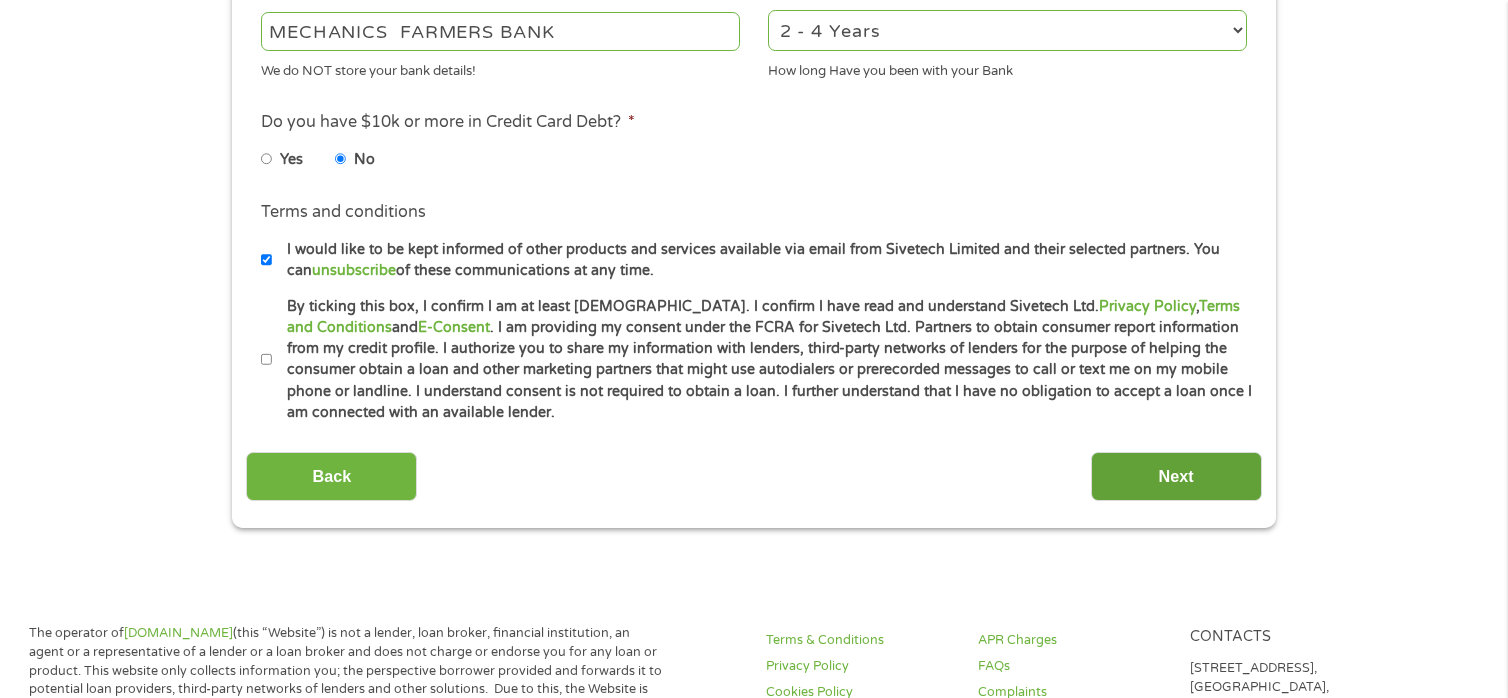click on "Next" at bounding box center [1176, 476] 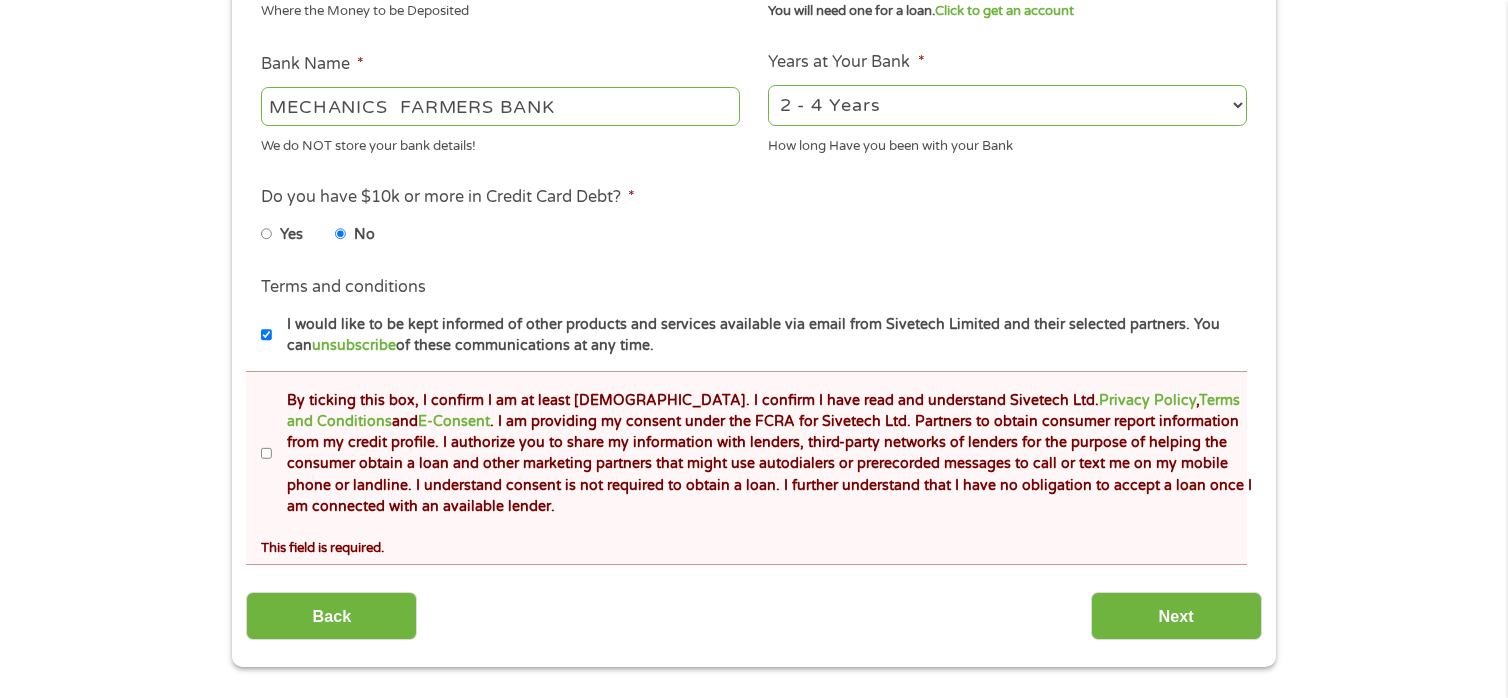 scroll, scrollTop: 8, scrollLeft: 8, axis: both 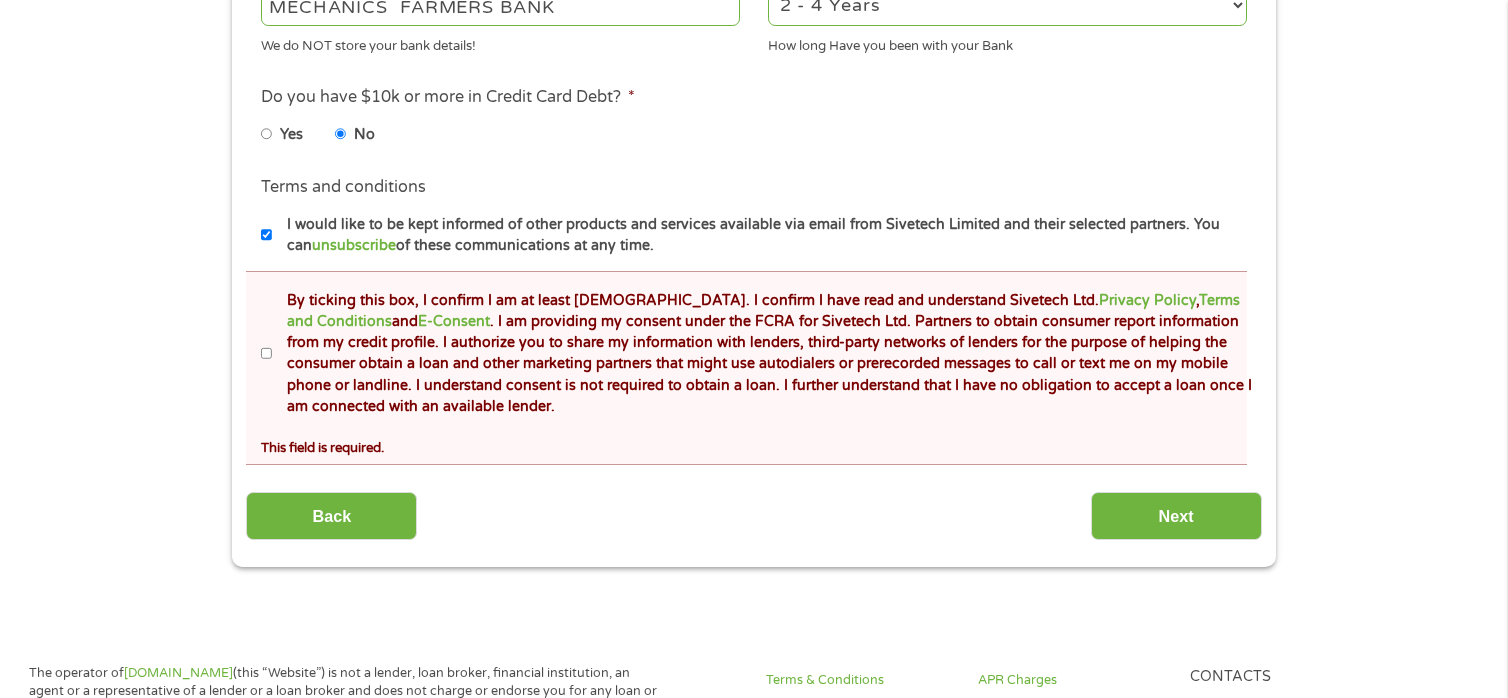 click on "By ticking this box, I confirm I am at least [DEMOGRAPHIC_DATA]. I confirm I have read and understand Sivetech Ltd.  Privacy Policy ,  Terms and Conditions  and  E-Consent . I am providing my consent under the FCRA for Sivetech Ltd. Partners to obtain consumer report information from my credit profile. I authorize you to share my information with lenders, third-party networks of lenders for the purpose of helping the consumer obtain a loan and other marketing partners that might use autodialers or prerecorded messages to call or text me on my mobile phone or landline. I understand consent is not required to obtain a loan. I further understand that I have no obligation to accept a loan once I am connected with an available lender." at bounding box center [267, 354] 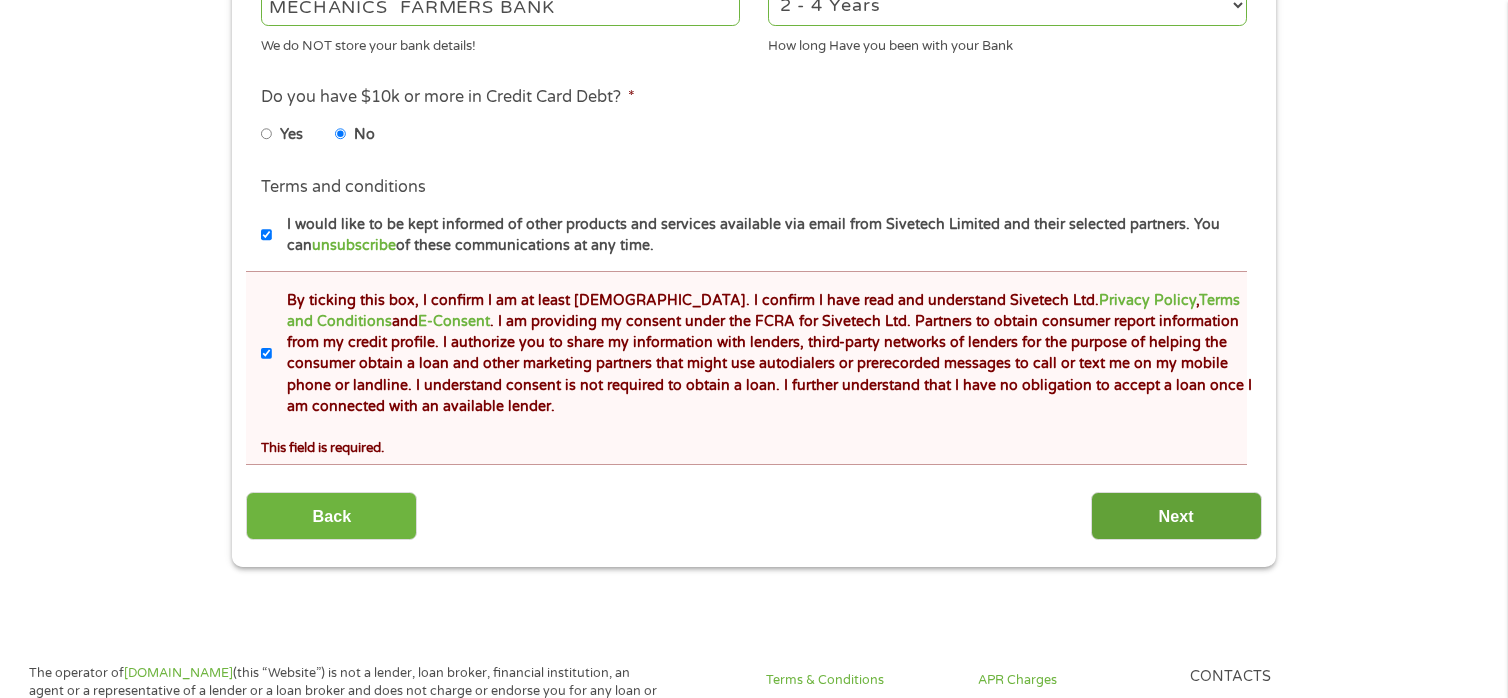 click on "Next" at bounding box center [1176, 516] 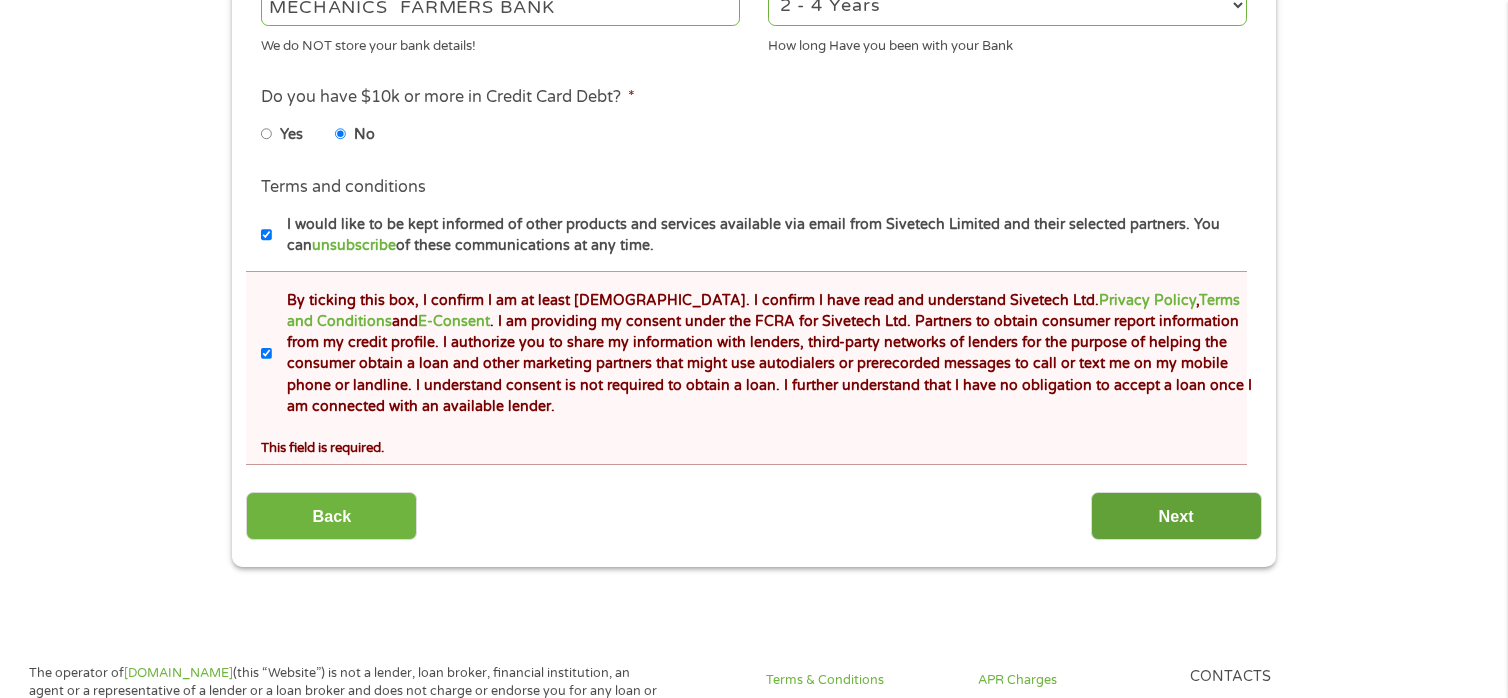 scroll, scrollTop: 8, scrollLeft: 8, axis: both 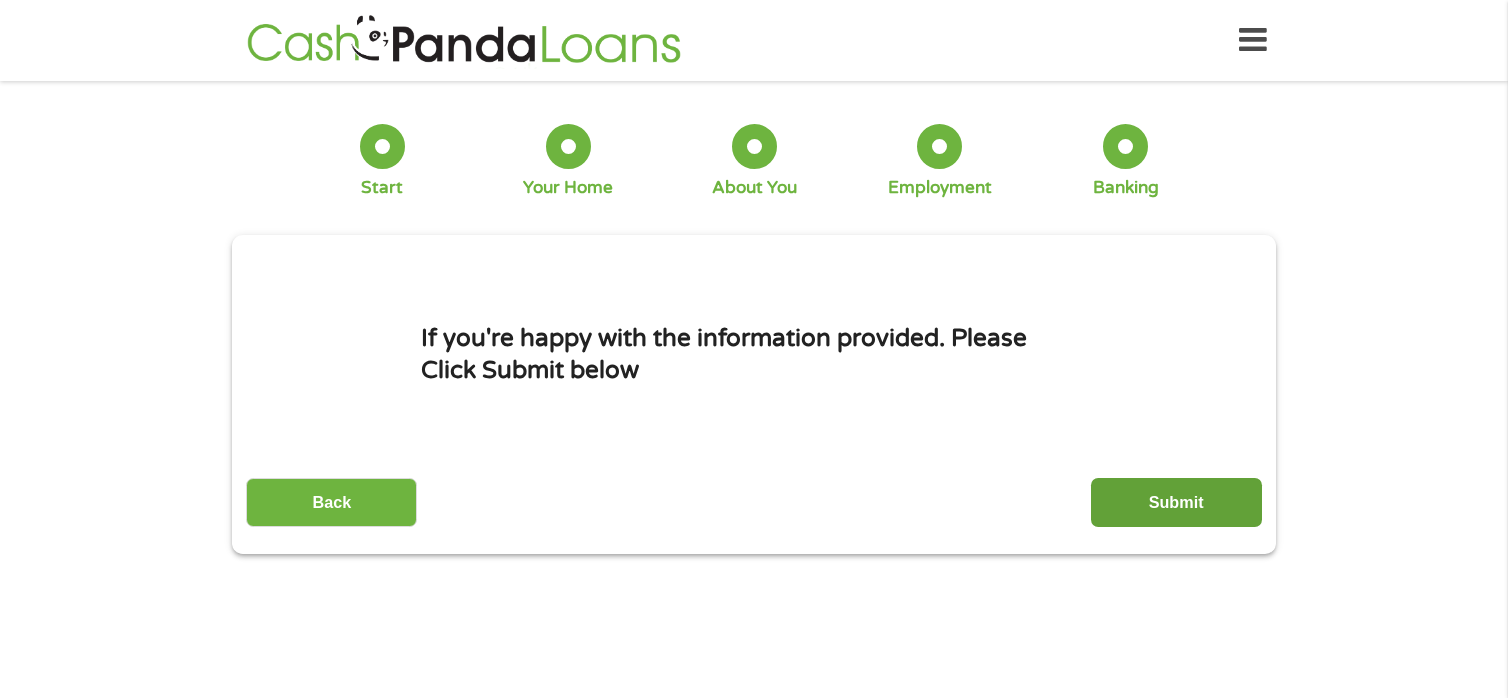 click on "Submit" at bounding box center [1176, 502] 